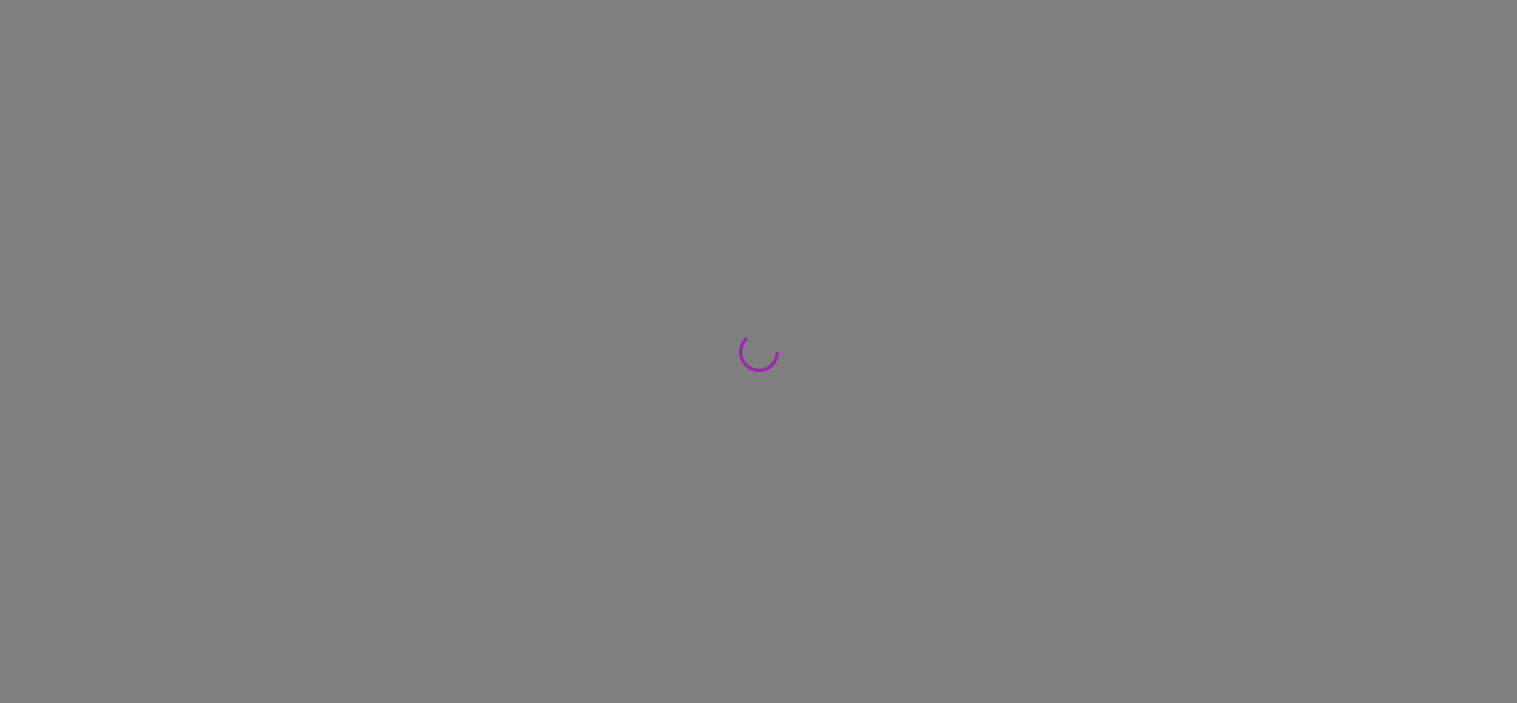 scroll, scrollTop: 0, scrollLeft: 0, axis: both 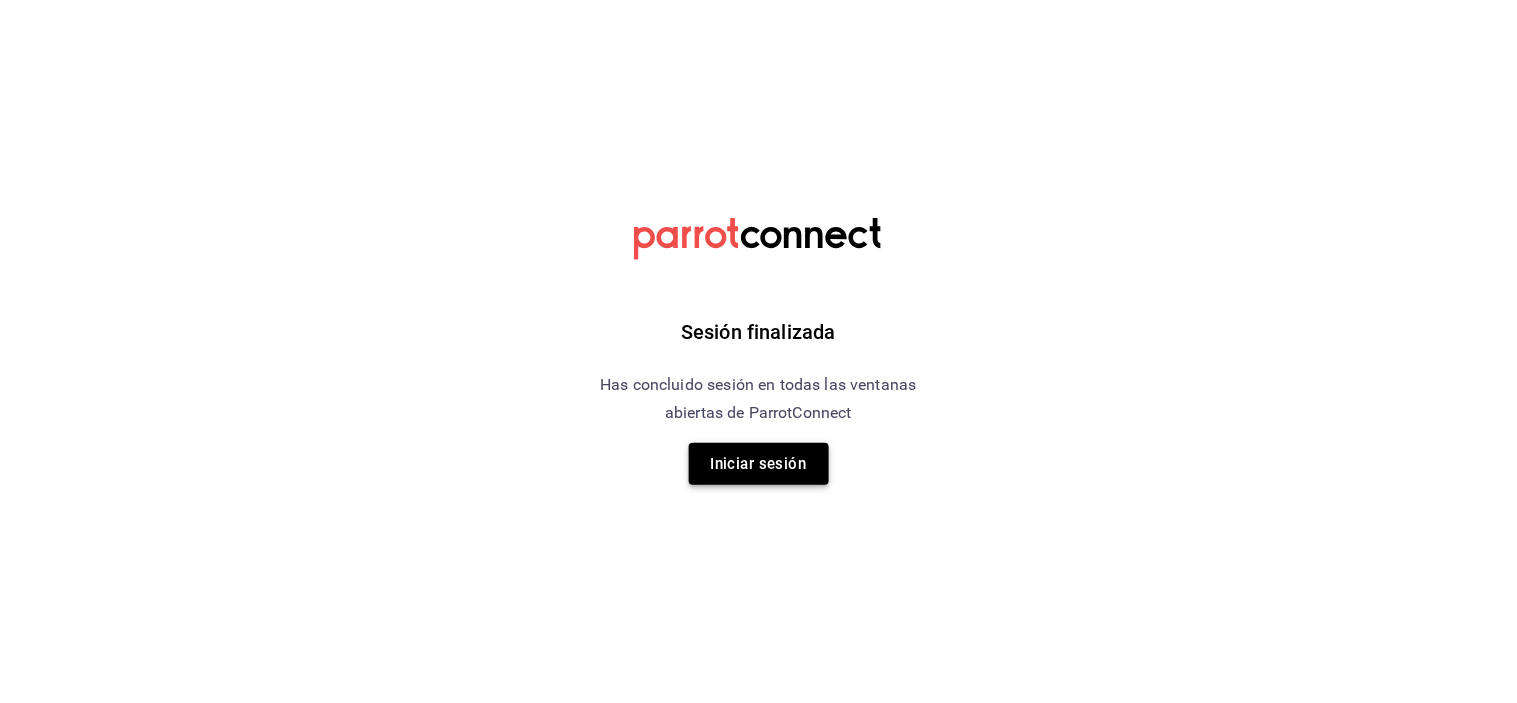 click on "Iniciar sesión" at bounding box center [759, 464] 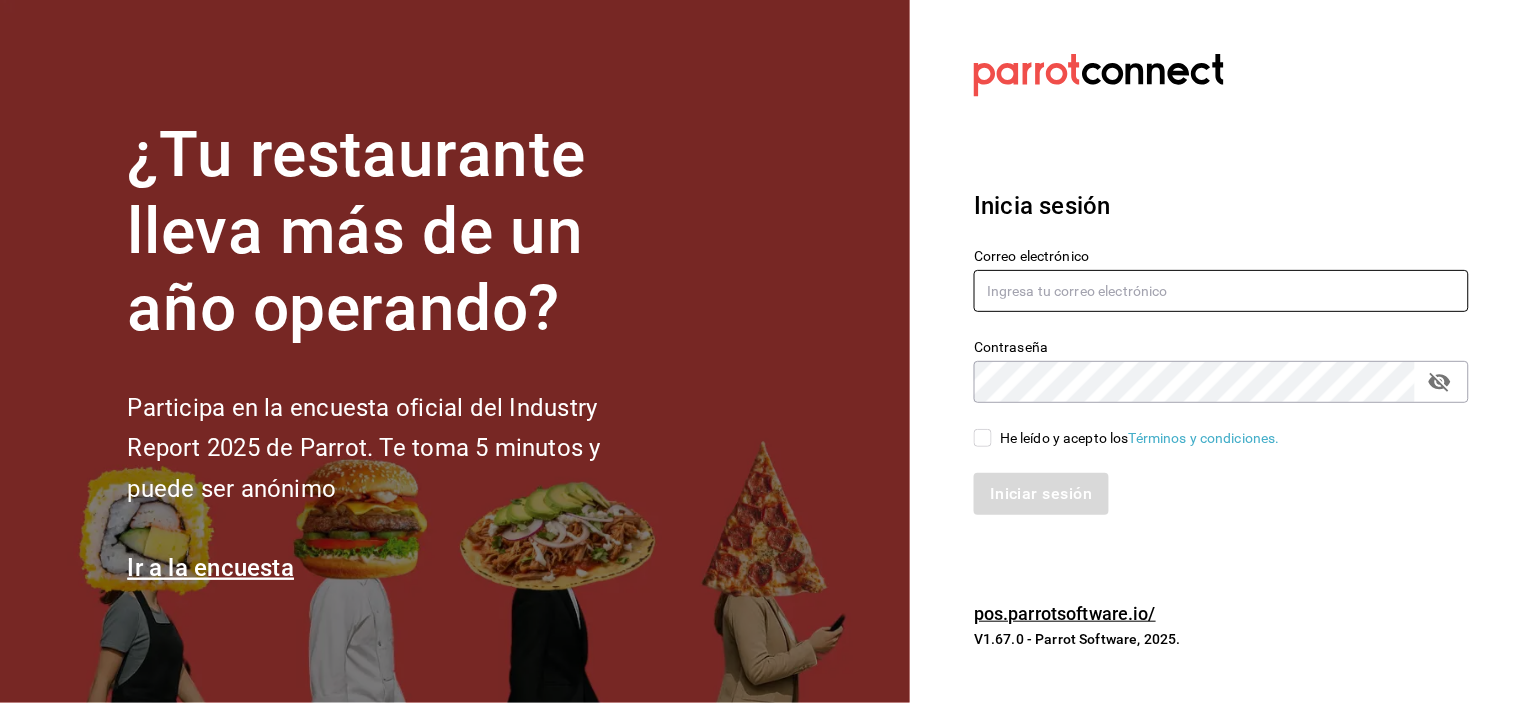 type on "support@example.com" 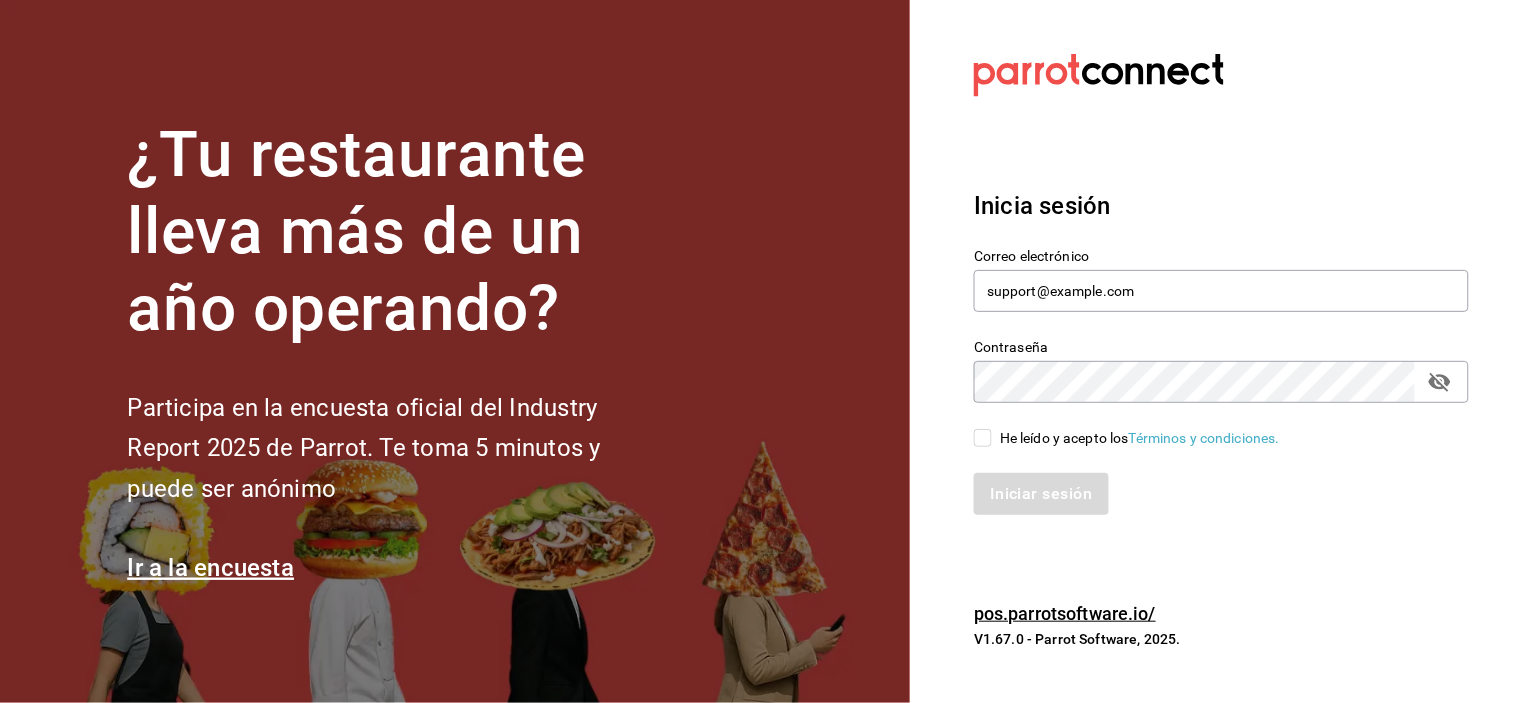 click on "He leído y acepto los  Términos y condiciones." at bounding box center [983, 438] 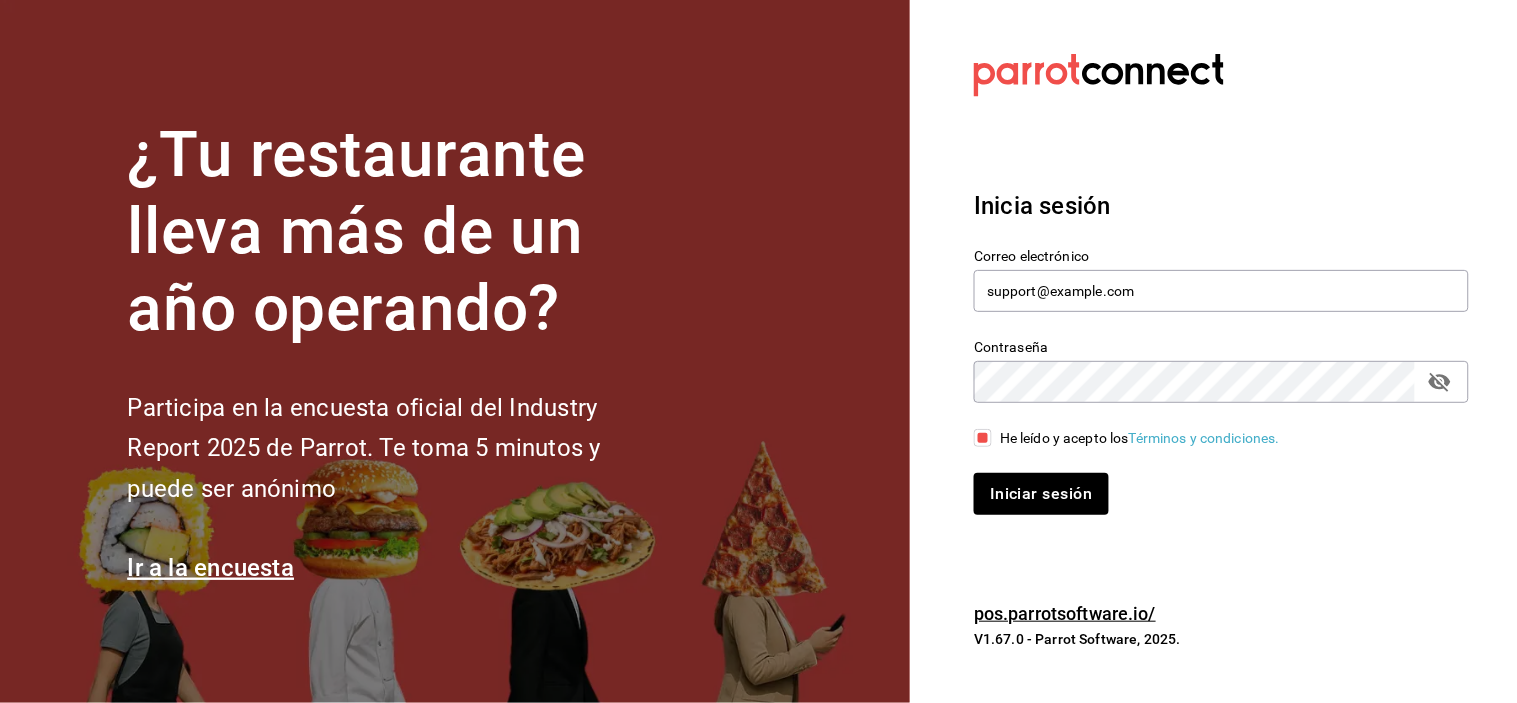click on "Inicia sesión Correo electrónico support@example.com Contraseña Contraseña He leído y acepto los Términos y condiciones. Iniciar sesión" at bounding box center (1221, 351) 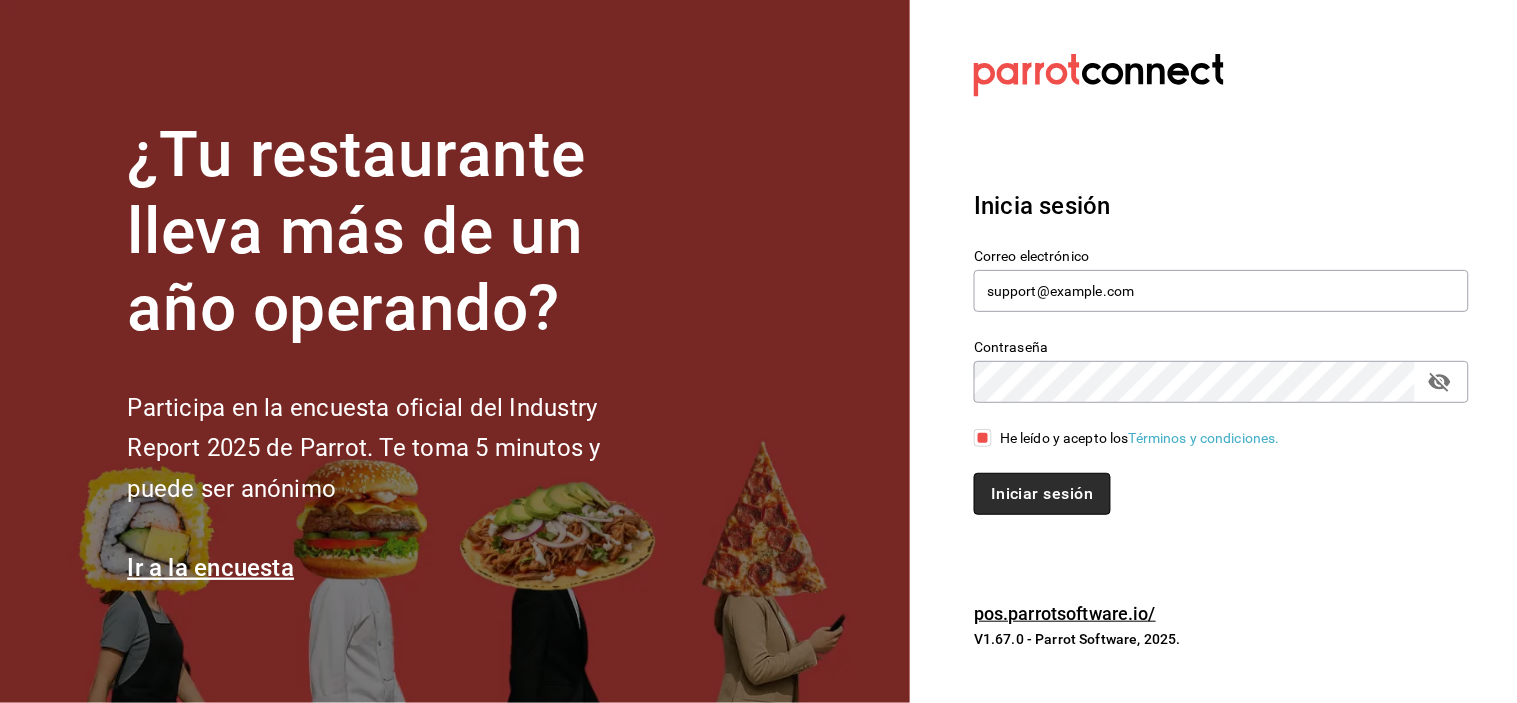 click on "Iniciar sesión" at bounding box center (1042, 494) 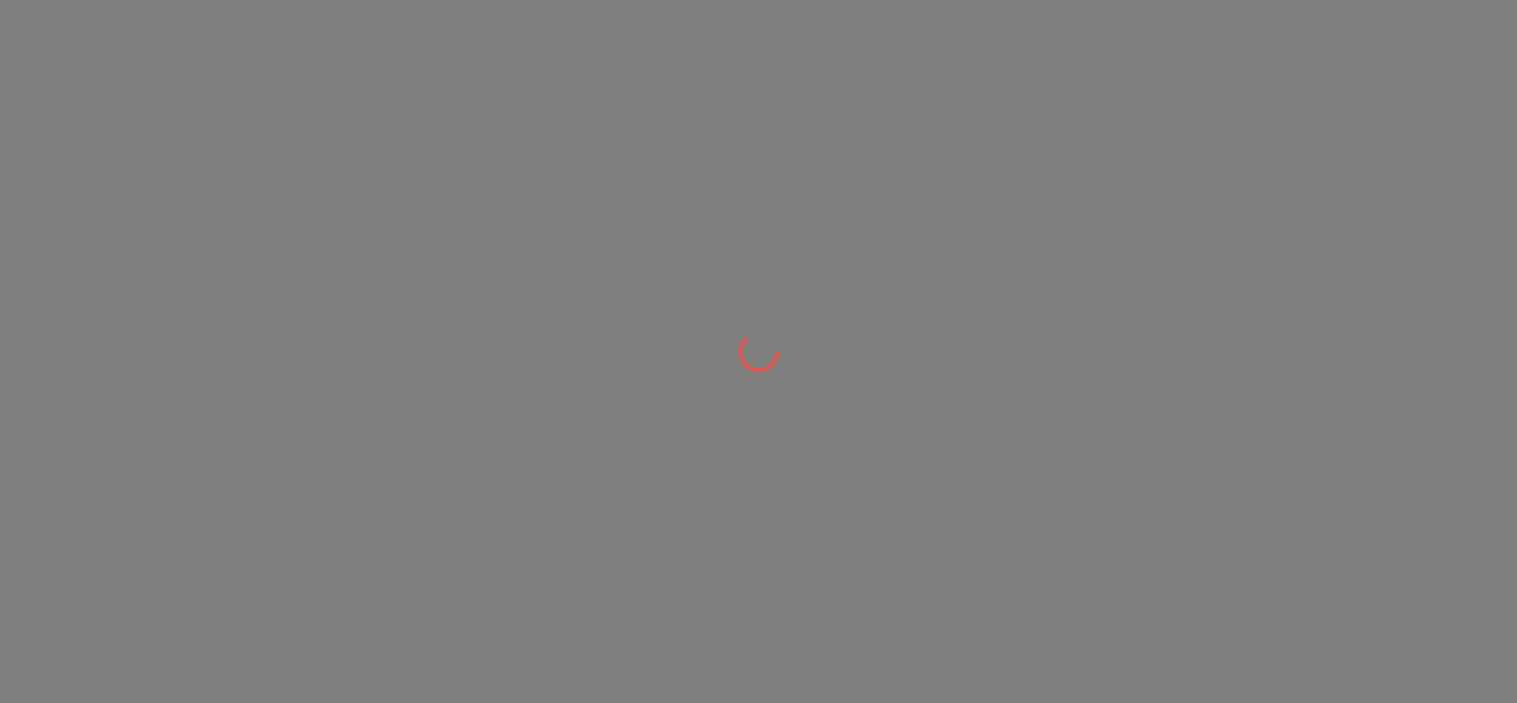 scroll, scrollTop: 0, scrollLeft: 0, axis: both 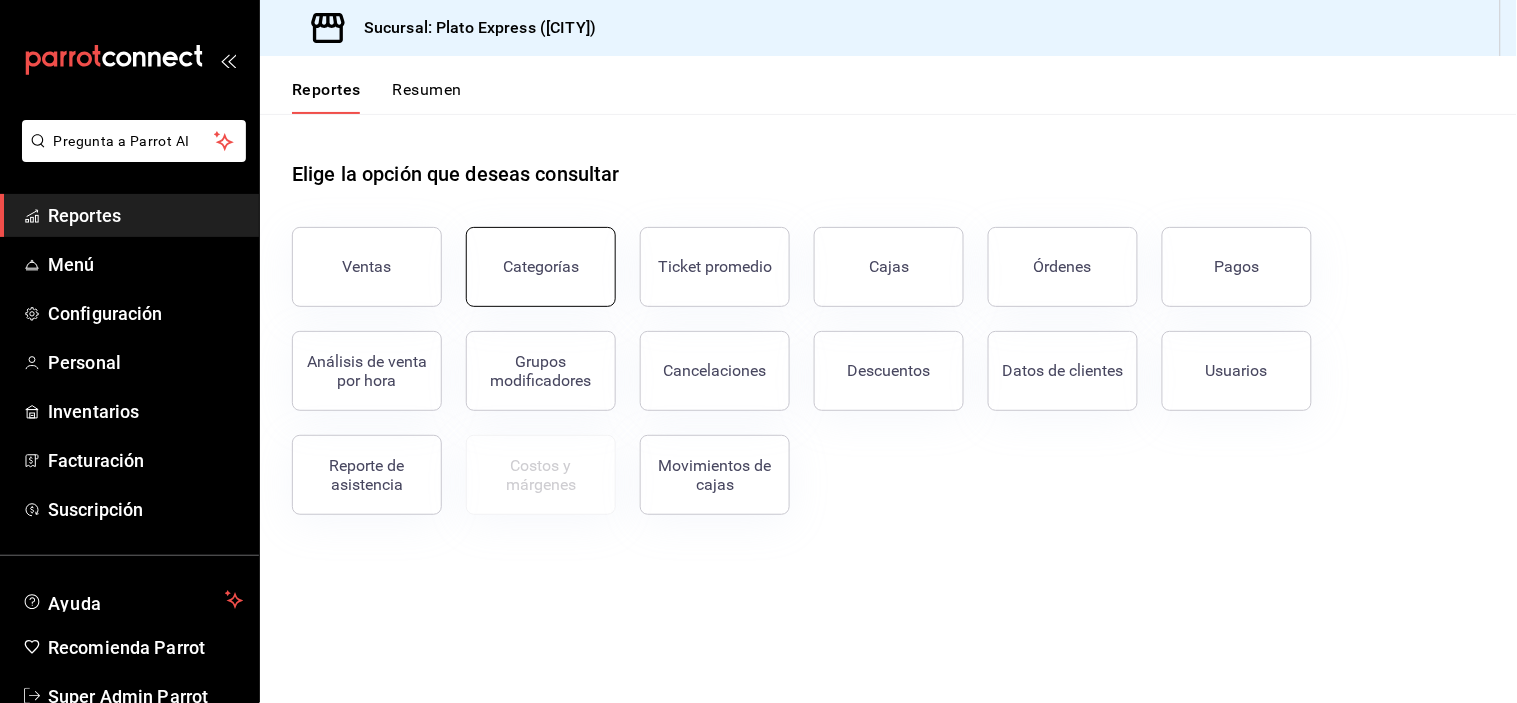 drag, startPoint x: 0, startPoint y: 0, endPoint x: 520, endPoint y: 267, distance: 584.5417 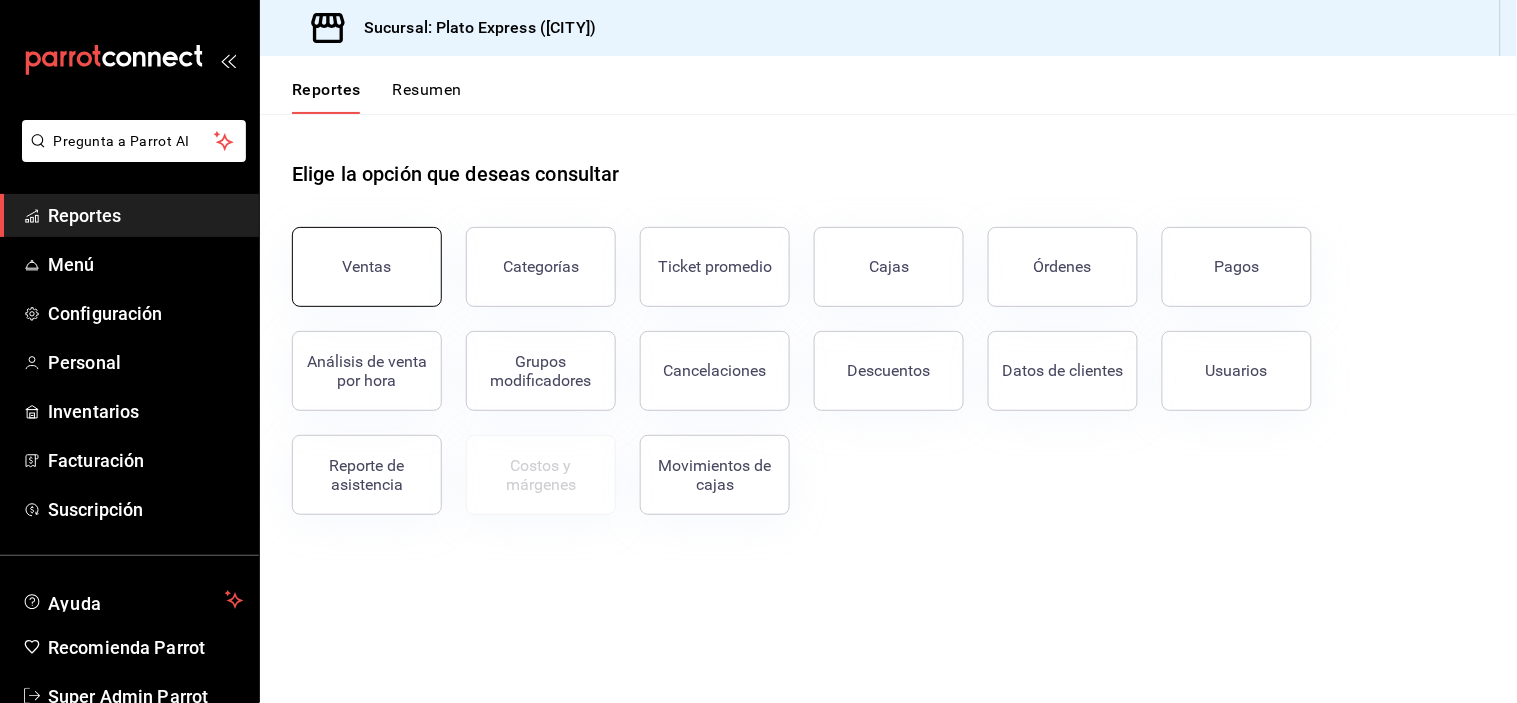 click on "Ventas" at bounding box center (367, 267) 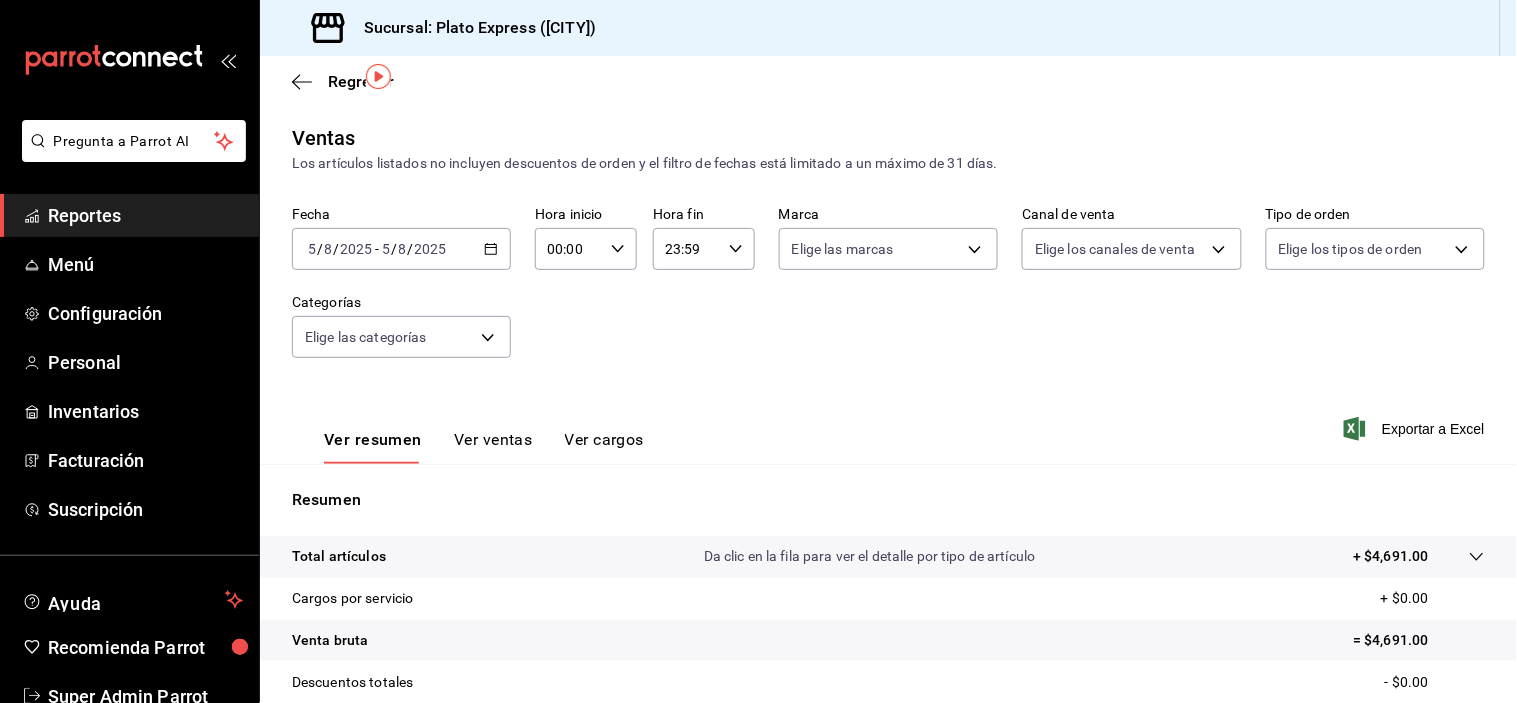 click on "00:00 Hora inicio" at bounding box center (586, 249) 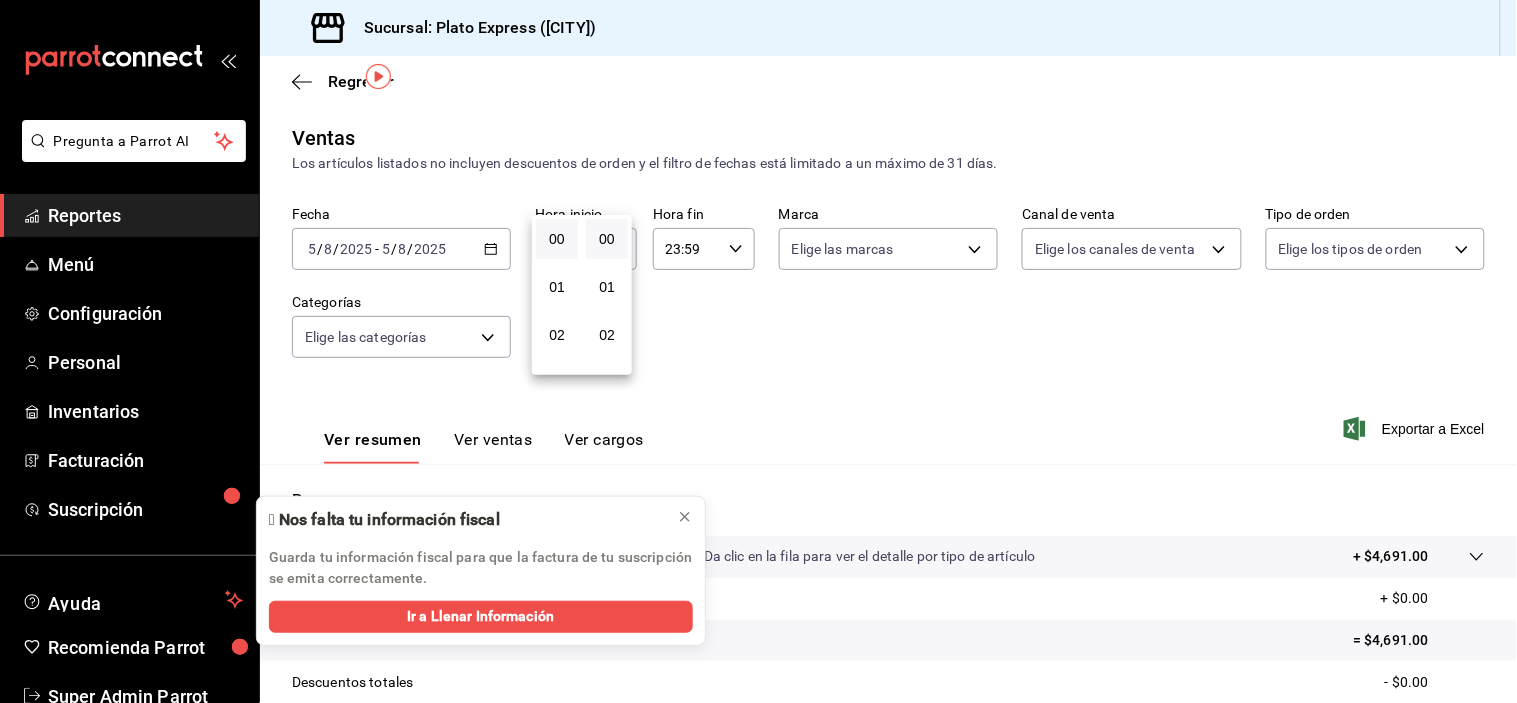 scroll, scrollTop: 62, scrollLeft: 0, axis: vertical 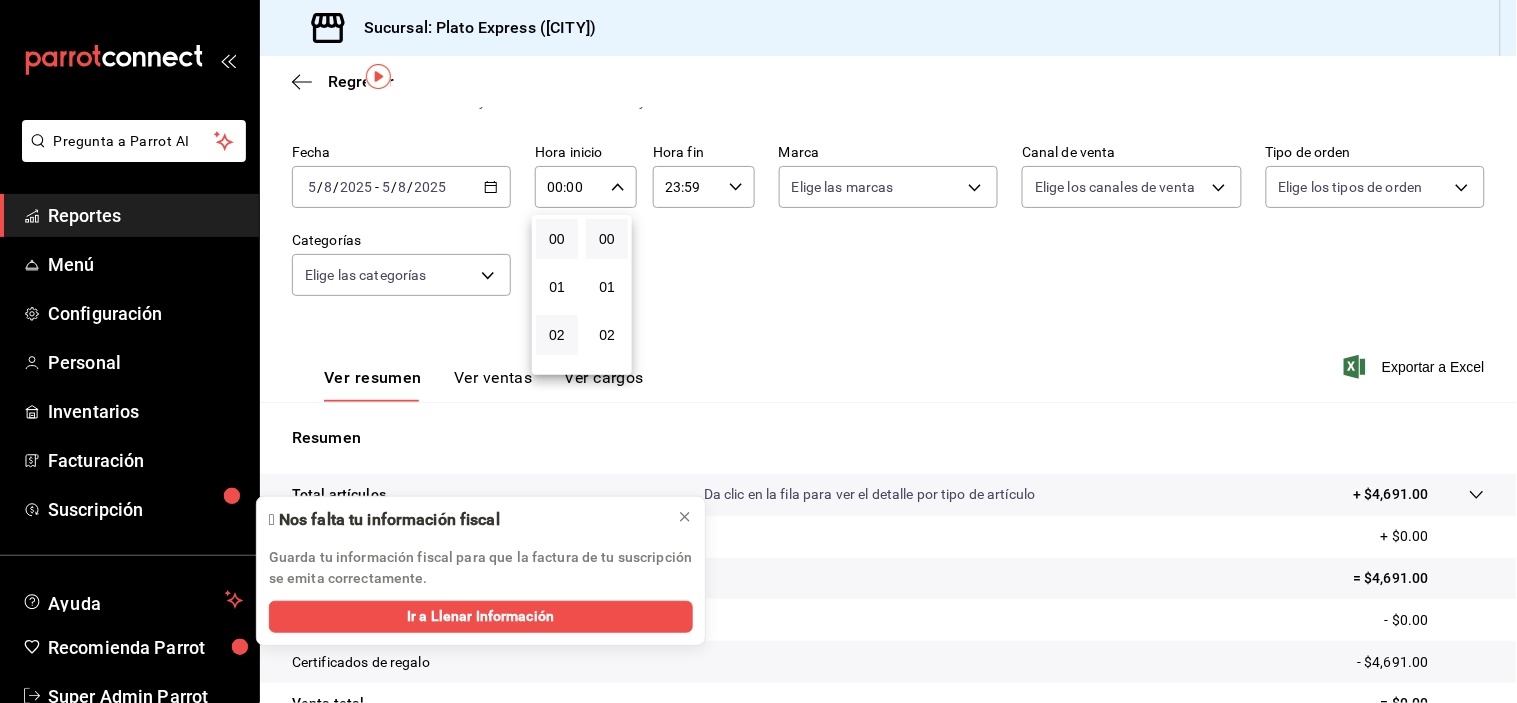 click on "02" at bounding box center (557, 335) 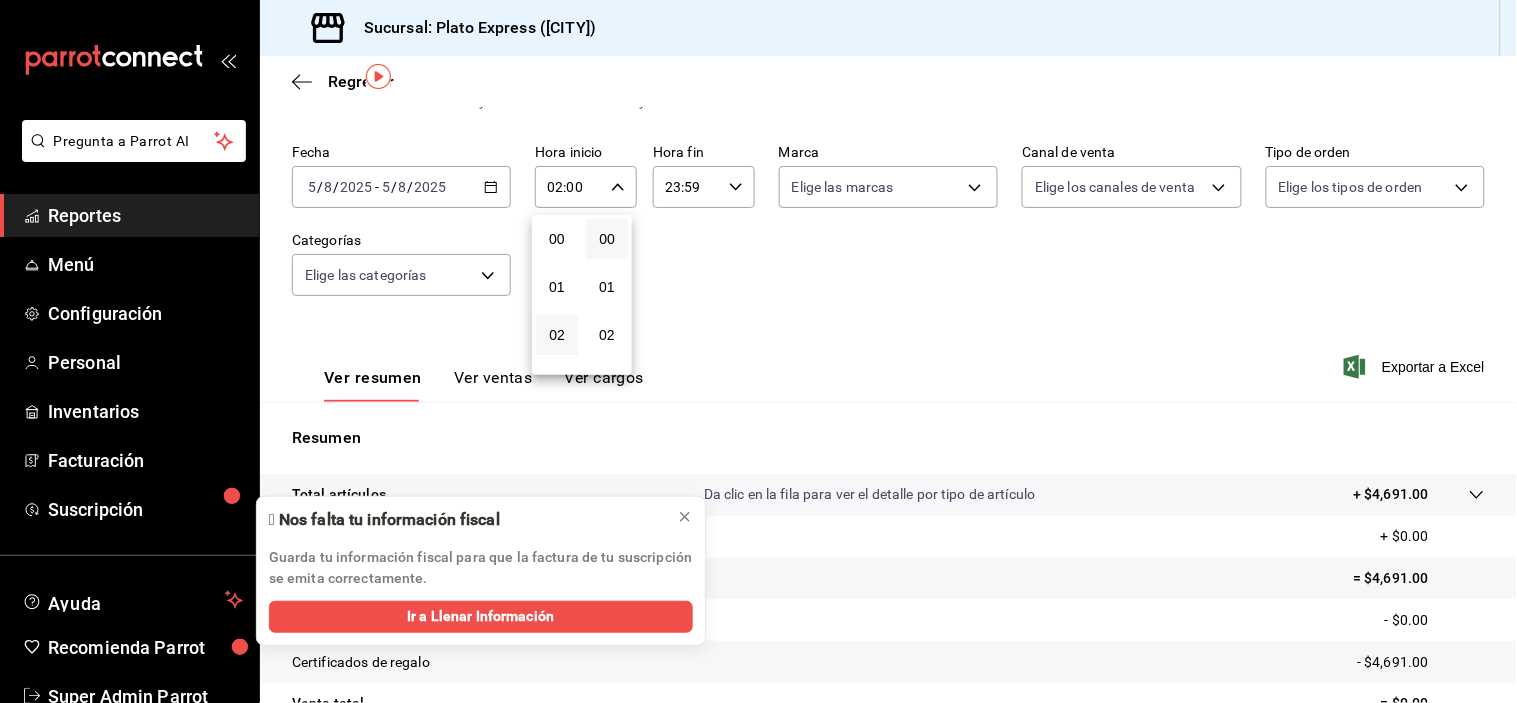 click at bounding box center (758, 351) 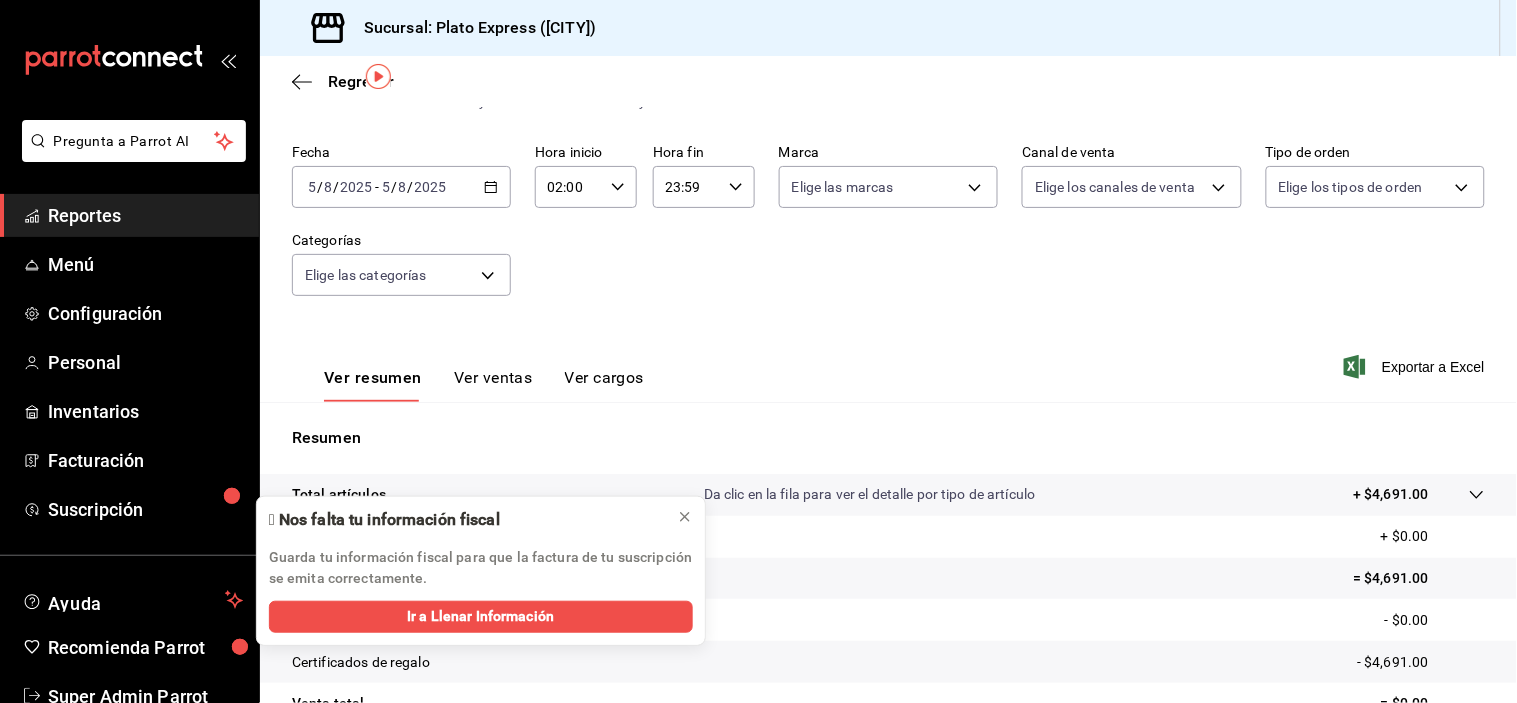 click 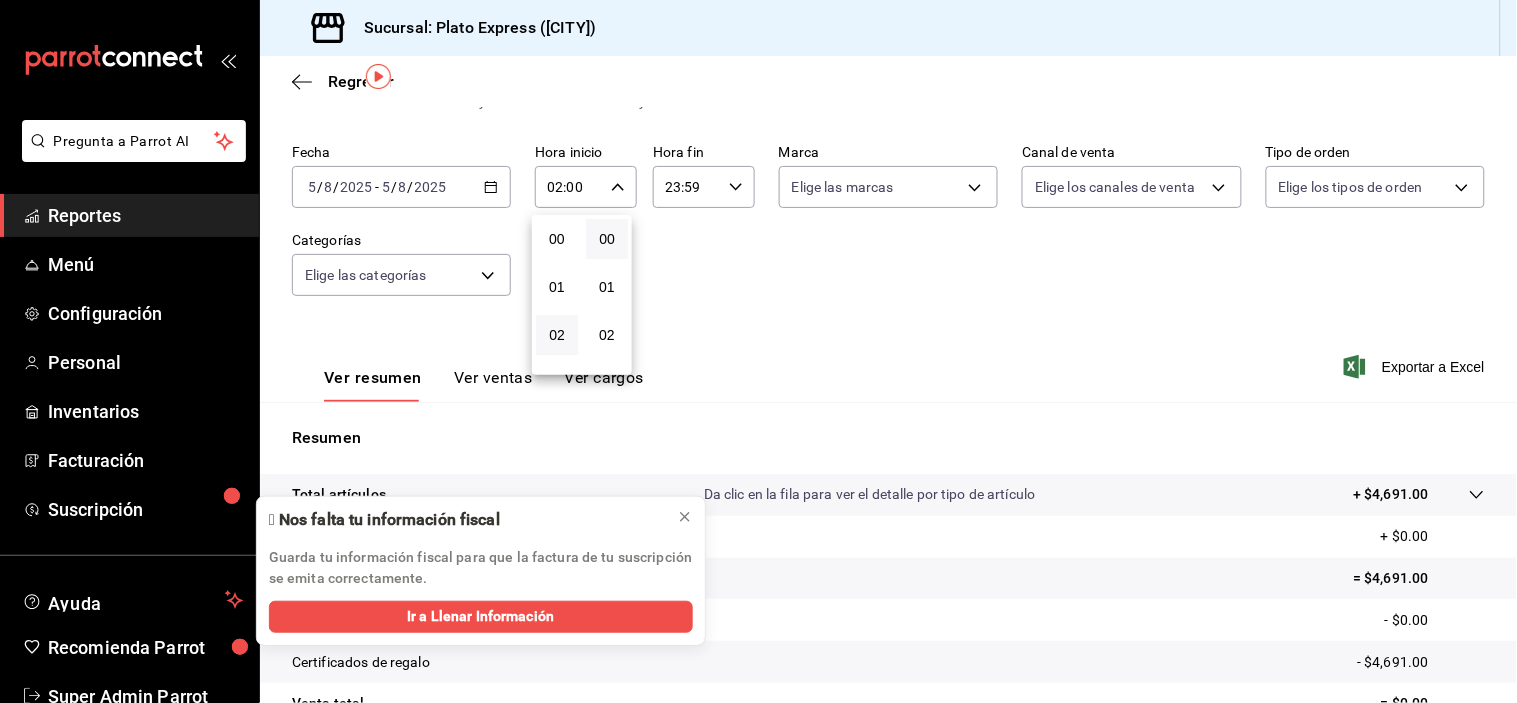 scroll, scrollTop: 100, scrollLeft: 0, axis: vertical 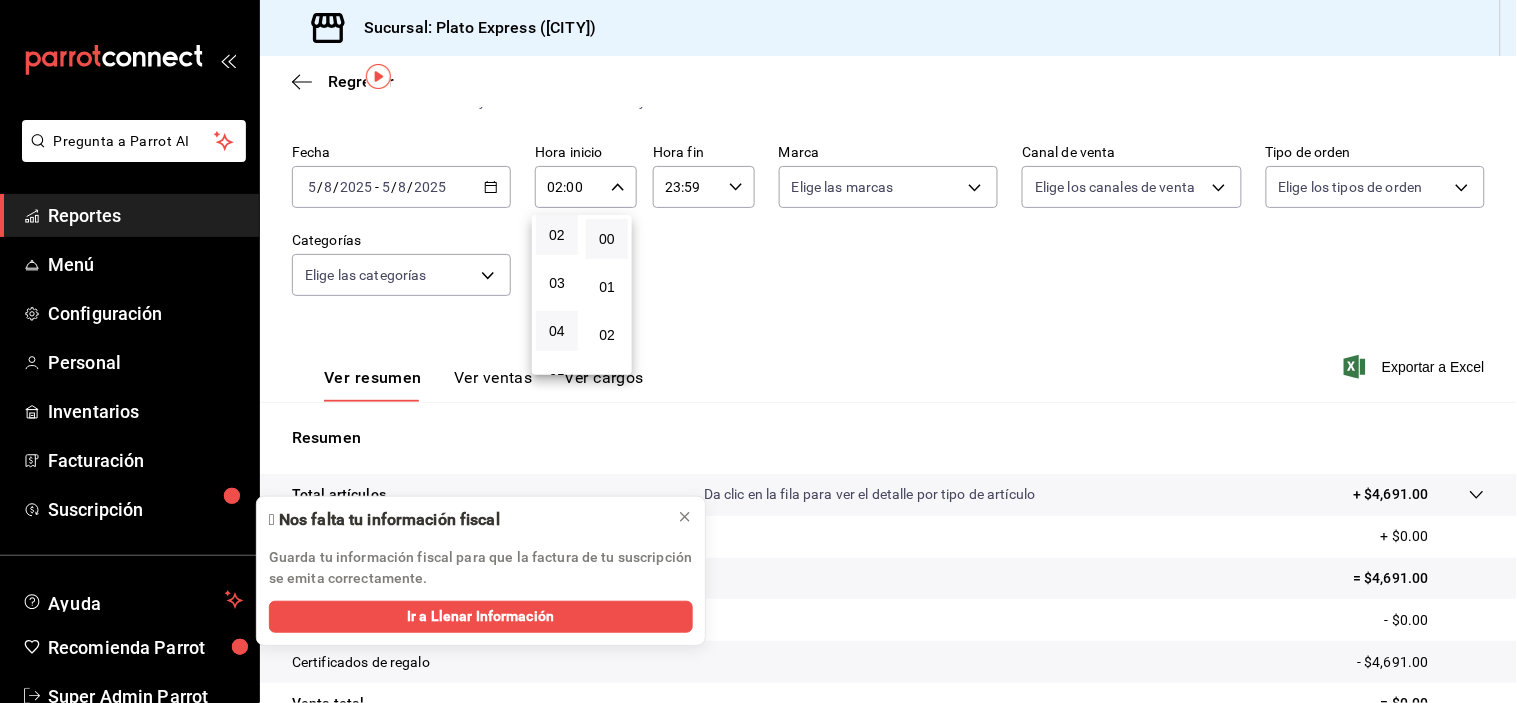 click on "04" at bounding box center (557, 331) 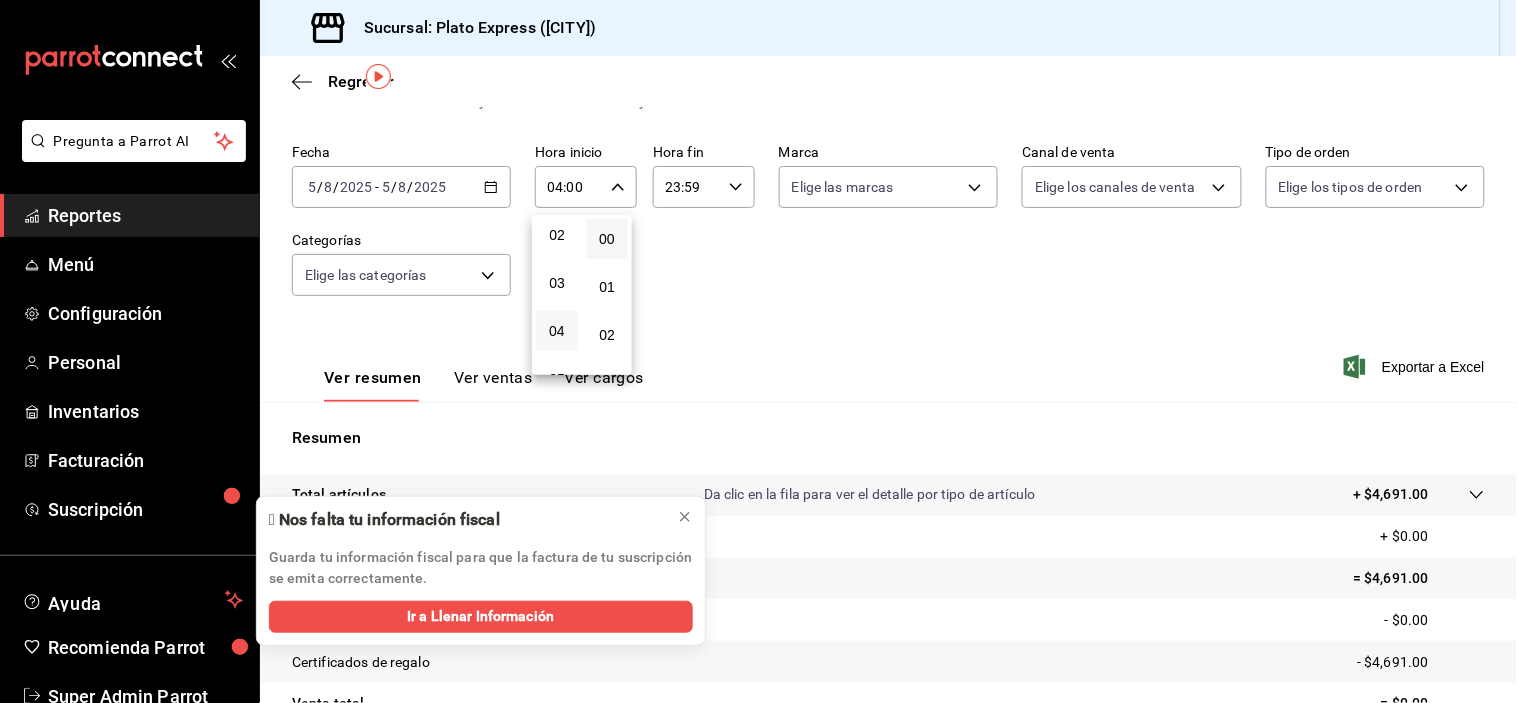 click at bounding box center (758, 351) 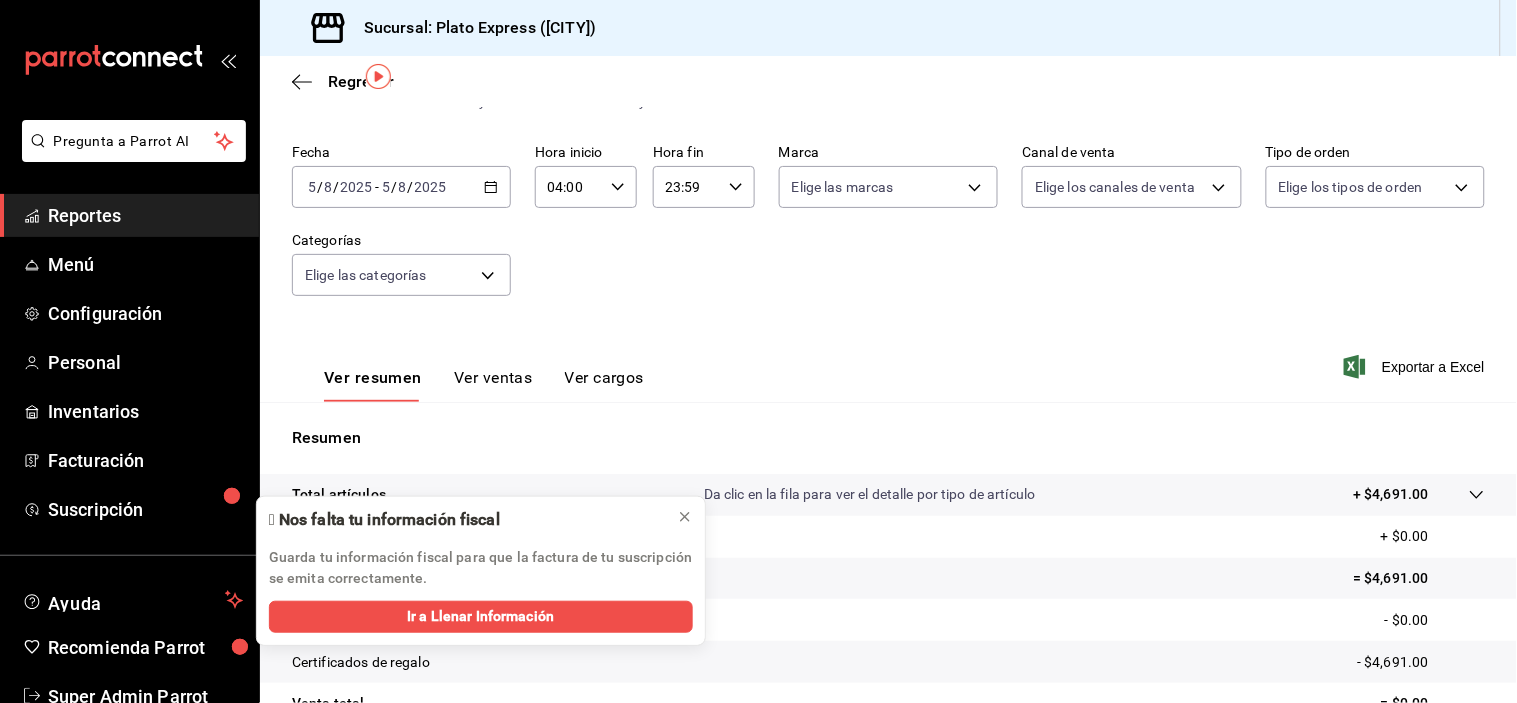 click on "04:00 Hora inicio" at bounding box center [586, 187] 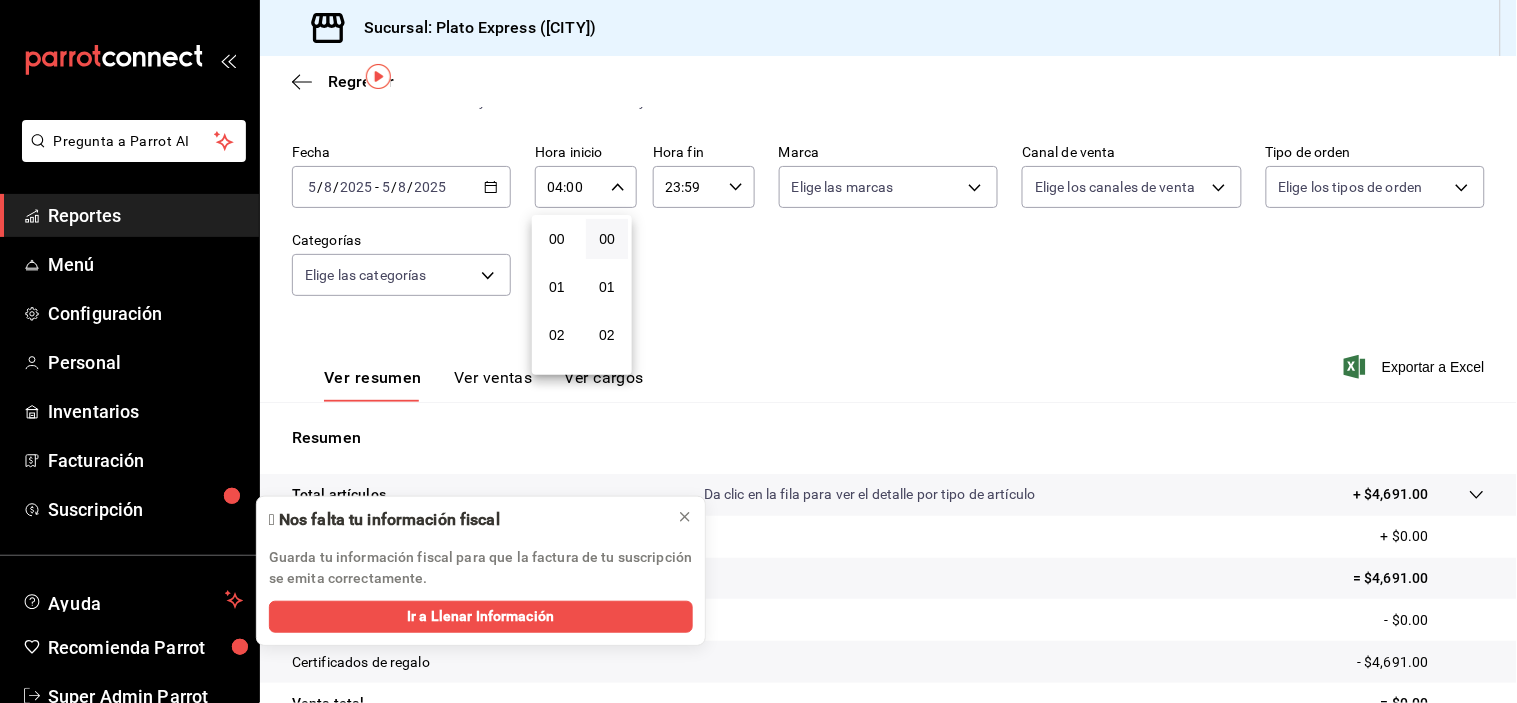 scroll, scrollTop: 198, scrollLeft: 0, axis: vertical 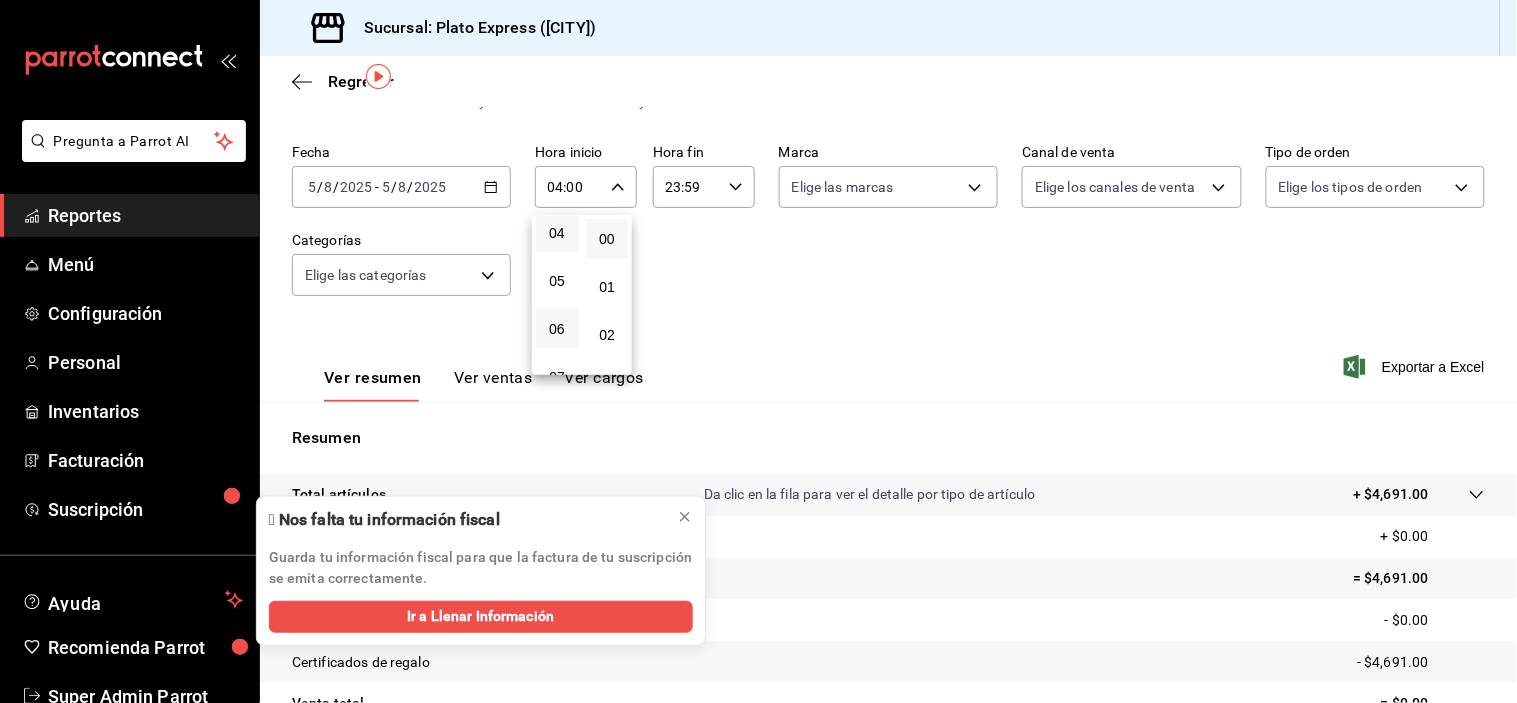 click on "06" at bounding box center [557, 329] 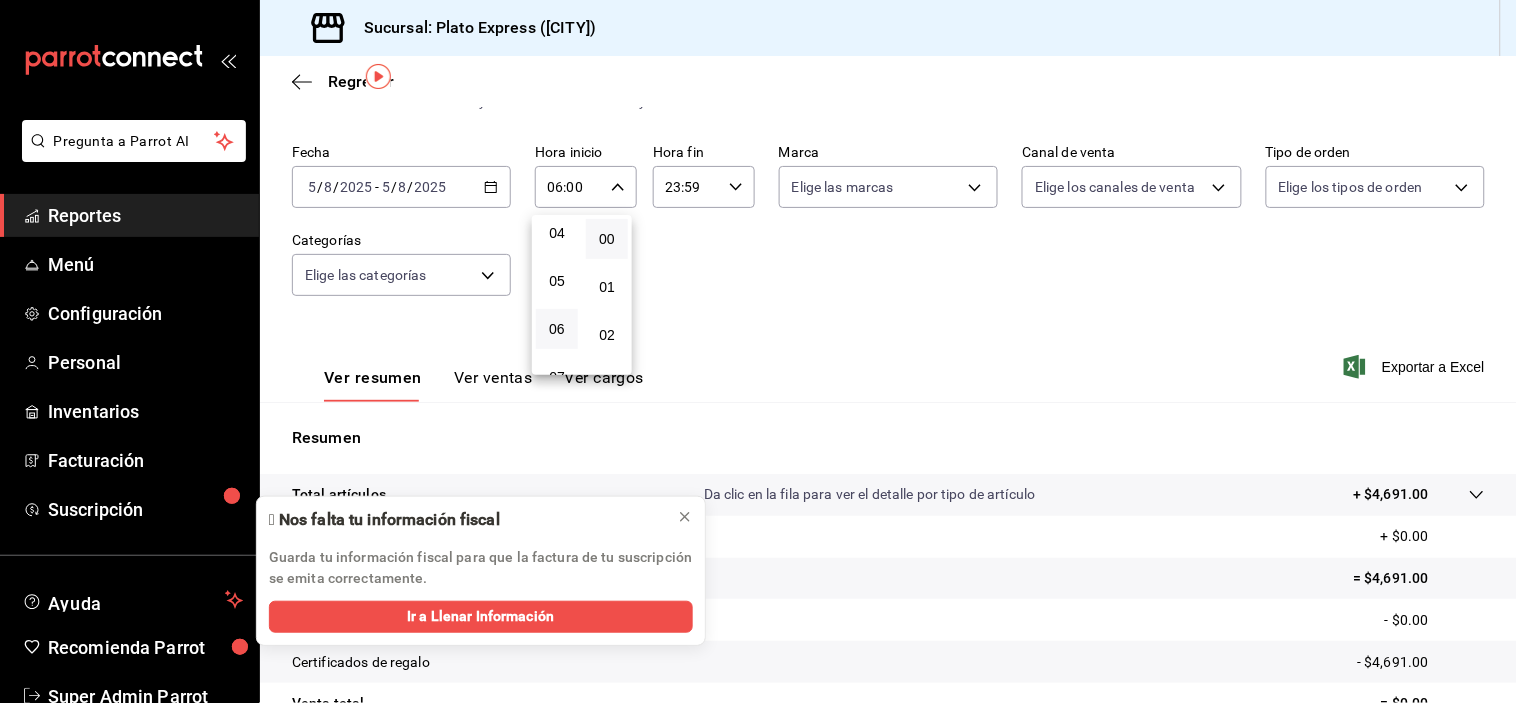 click at bounding box center (758, 351) 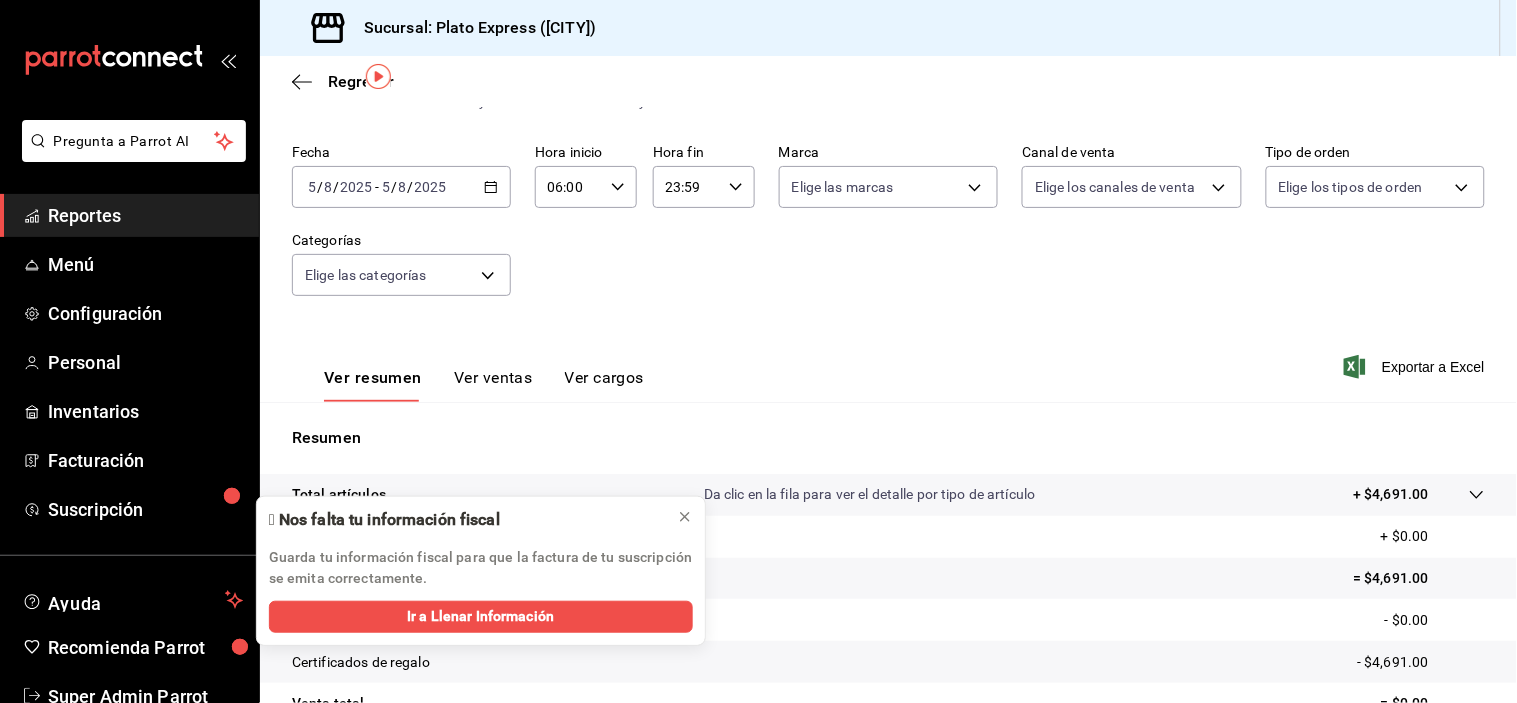 click 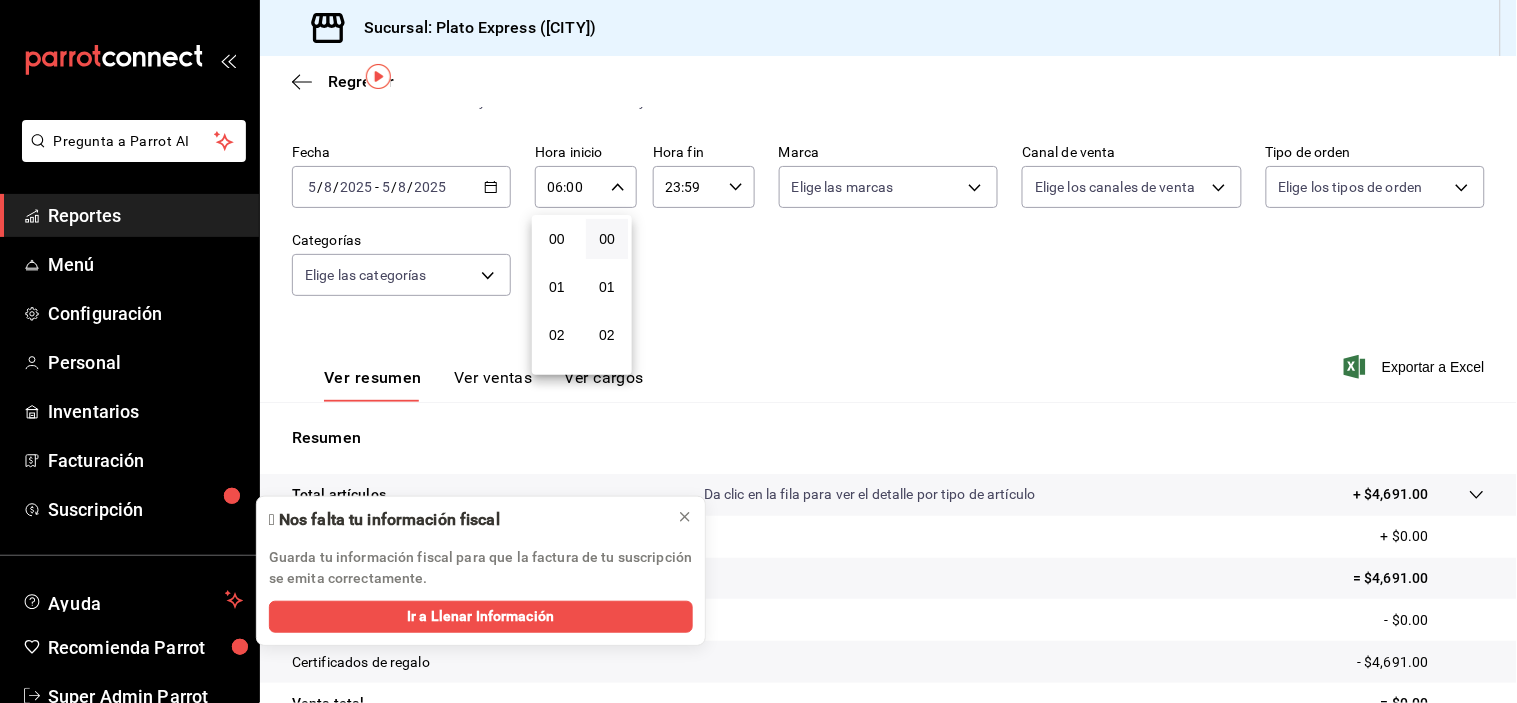 scroll, scrollTop: 298, scrollLeft: 0, axis: vertical 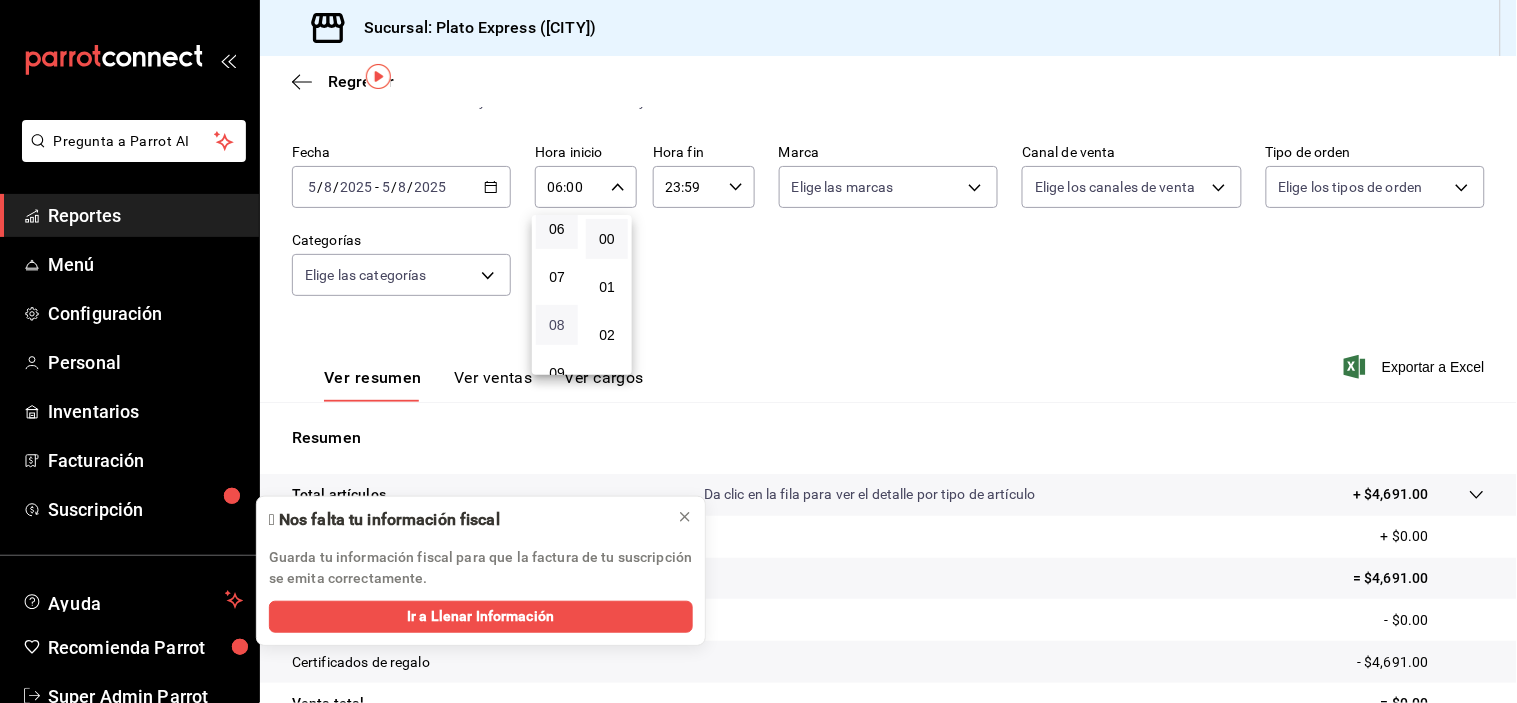 click on "08" at bounding box center [557, 325] 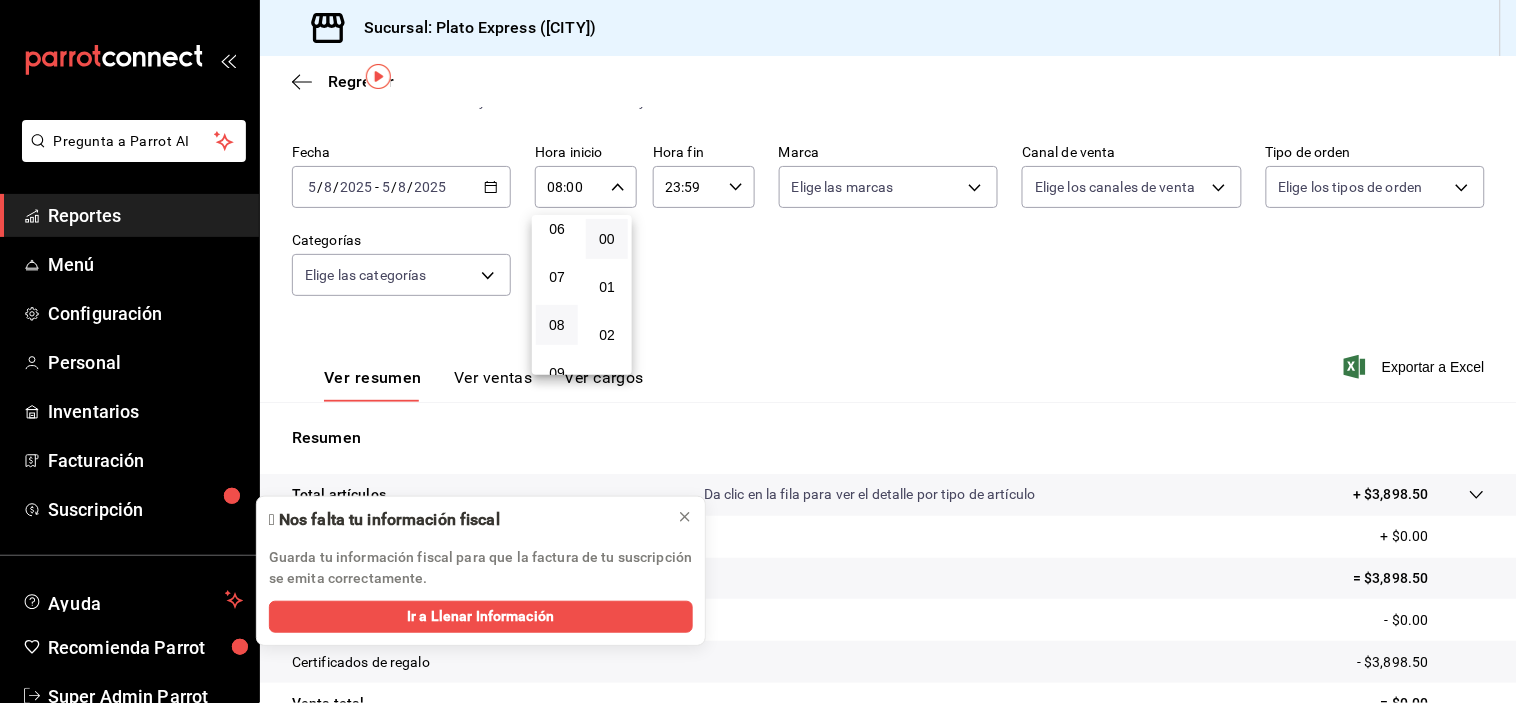 click at bounding box center (758, 351) 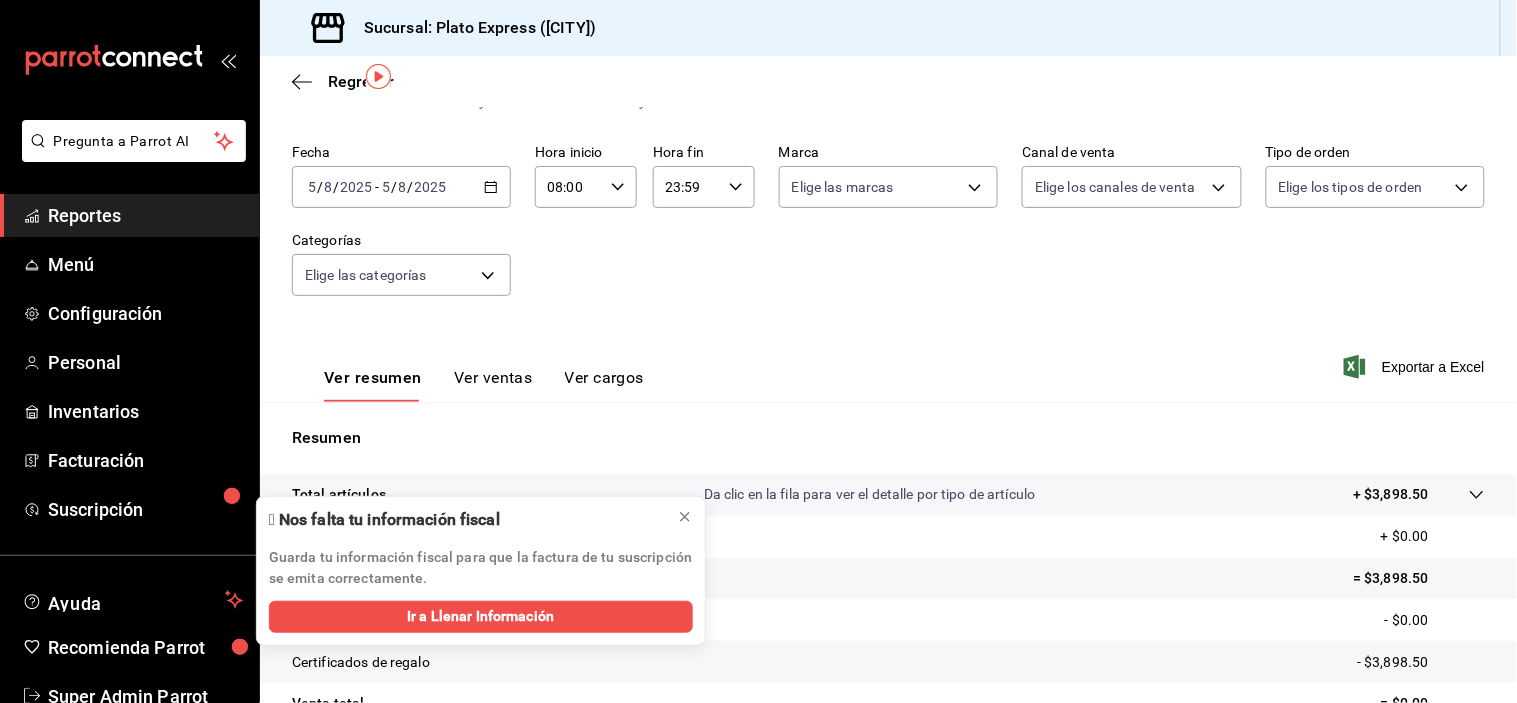 click on "08:00 Hora inicio" at bounding box center (586, 187) 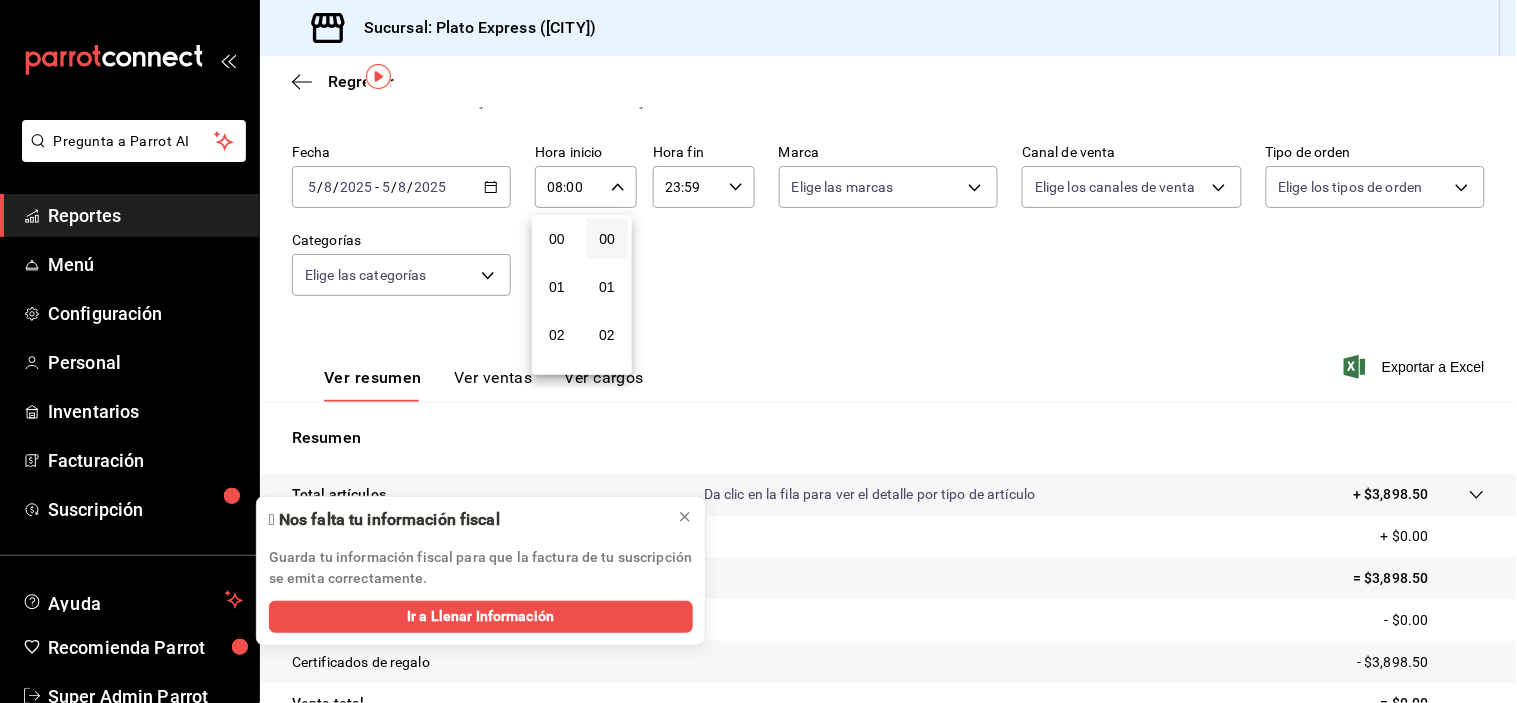 scroll, scrollTop: 397, scrollLeft: 0, axis: vertical 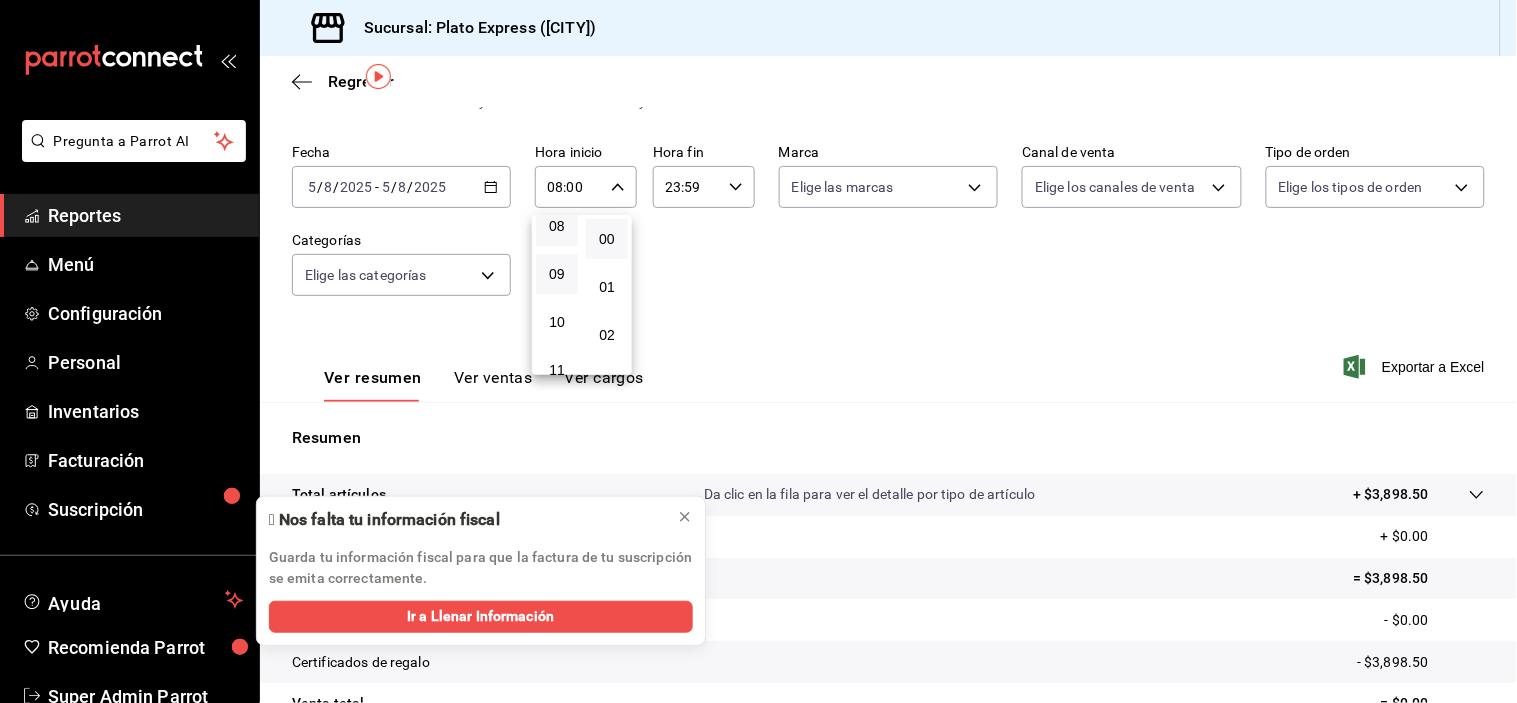 click on "09" at bounding box center (557, 274) 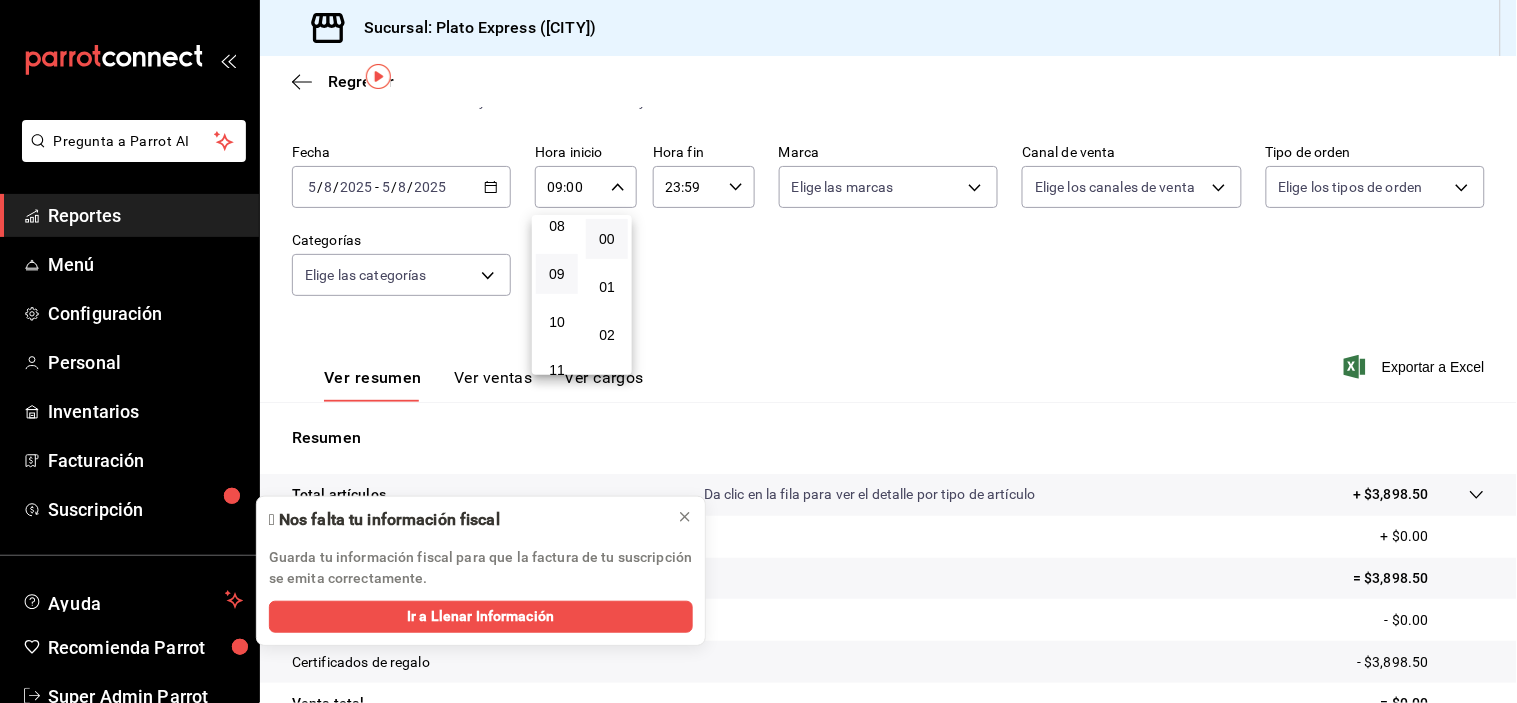 click at bounding box center (758, 351) 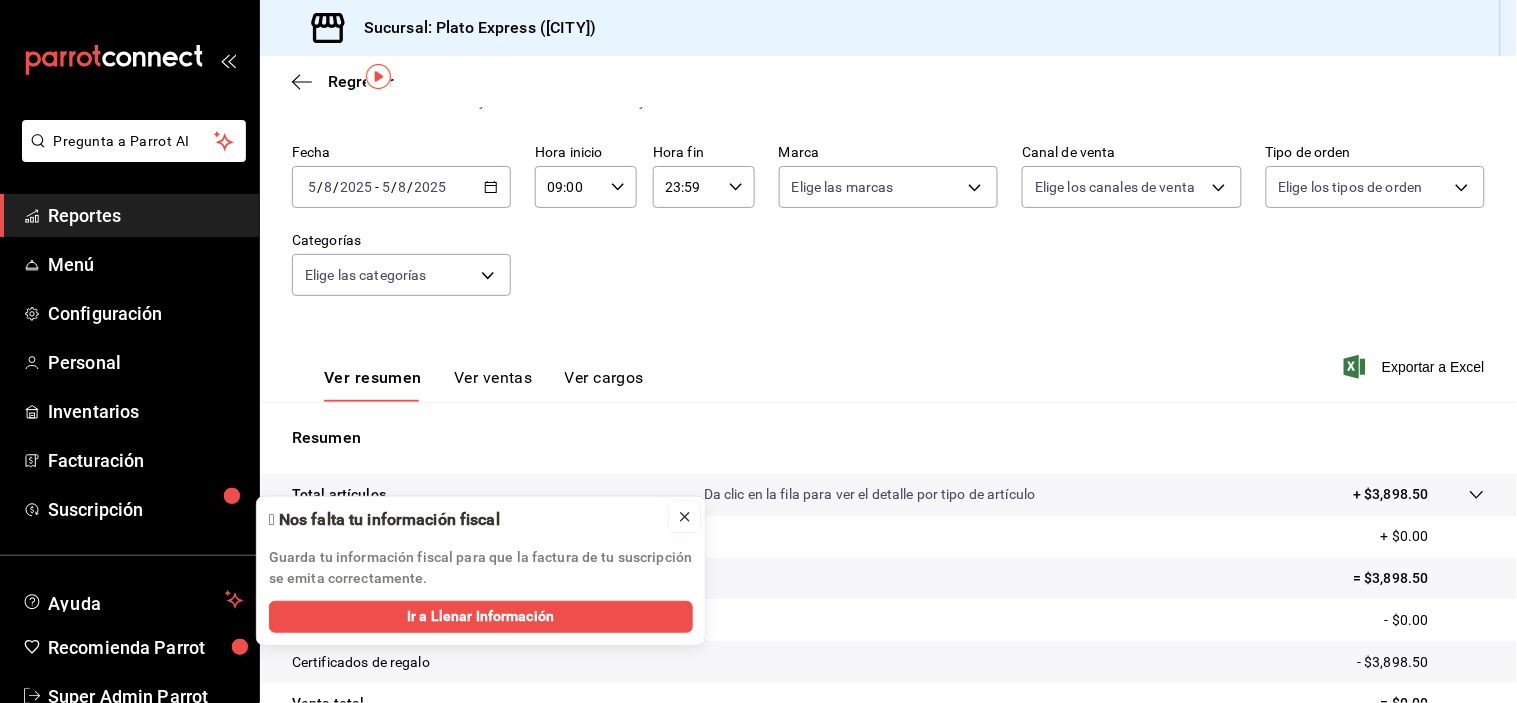 click 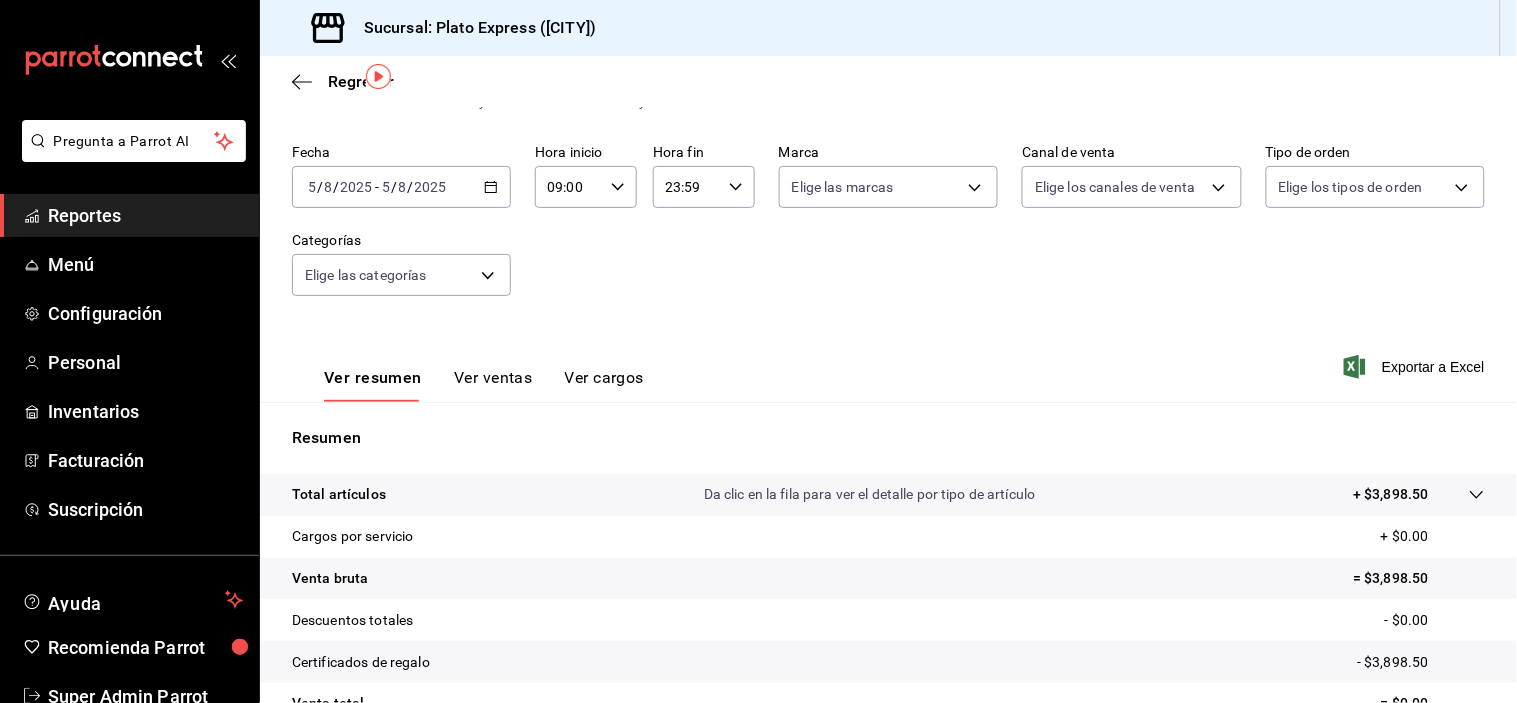 click on "Ver ventas" at bounding box center [493, 385] 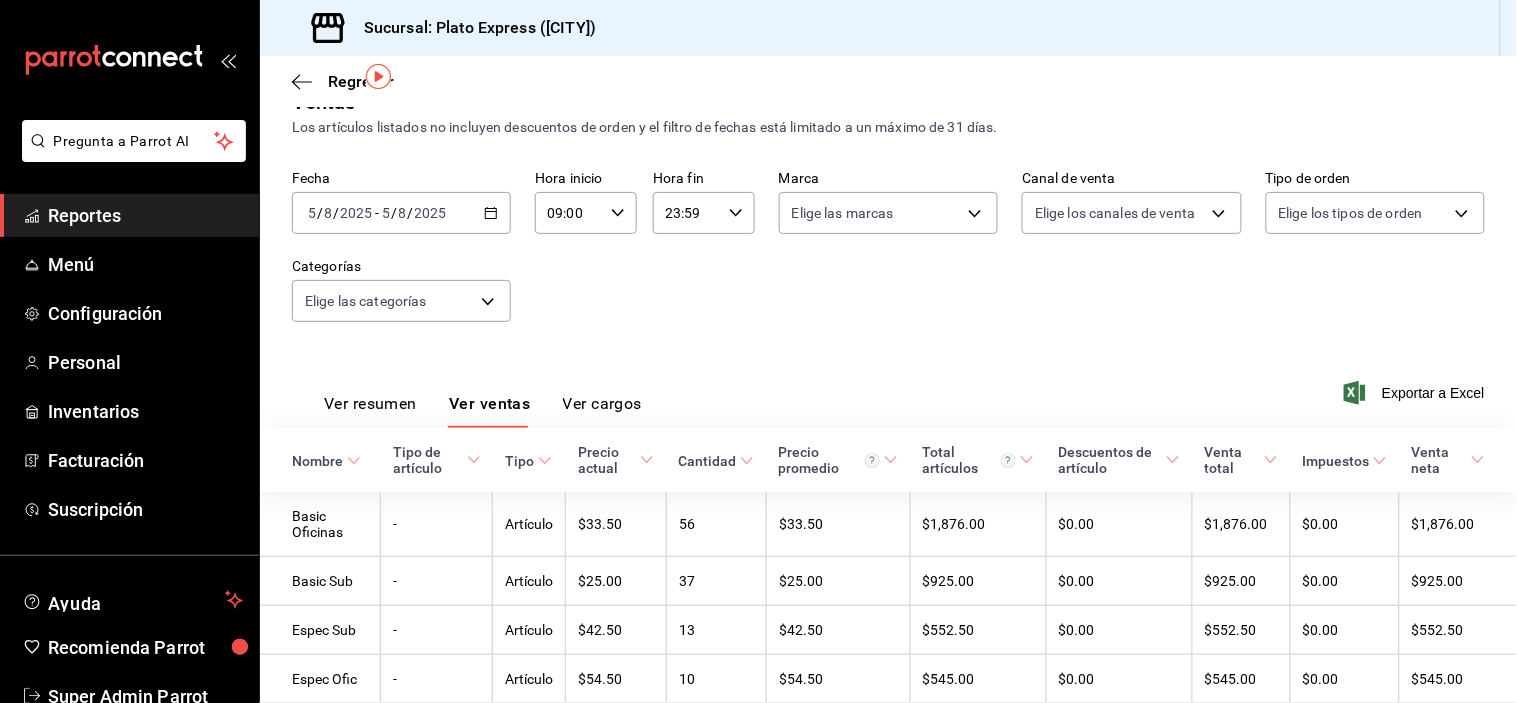 scroll, scrollTop: 62, scrollLeft: 0, axis: vertical 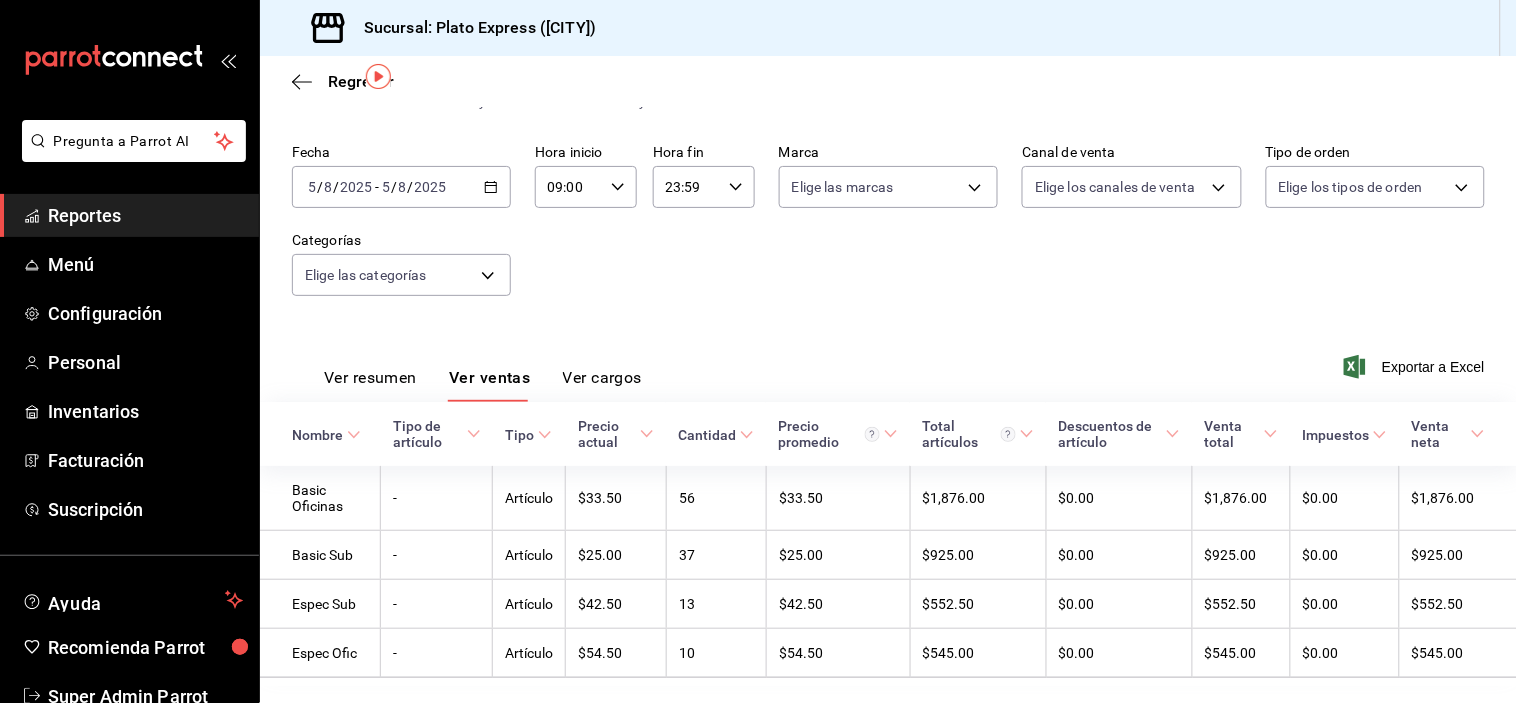 type 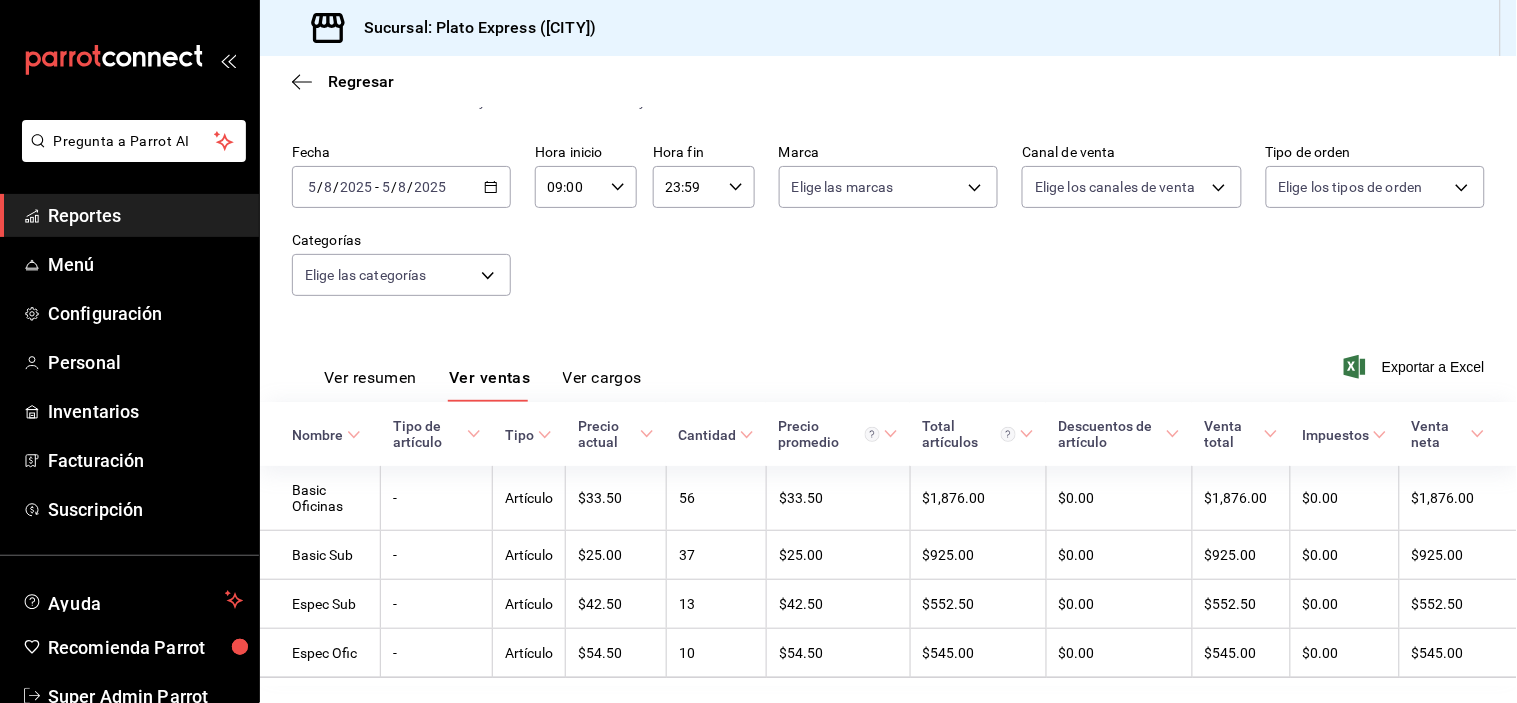 scroll, scrollTop: 114, scrollLeft: 0, axis: vertical 